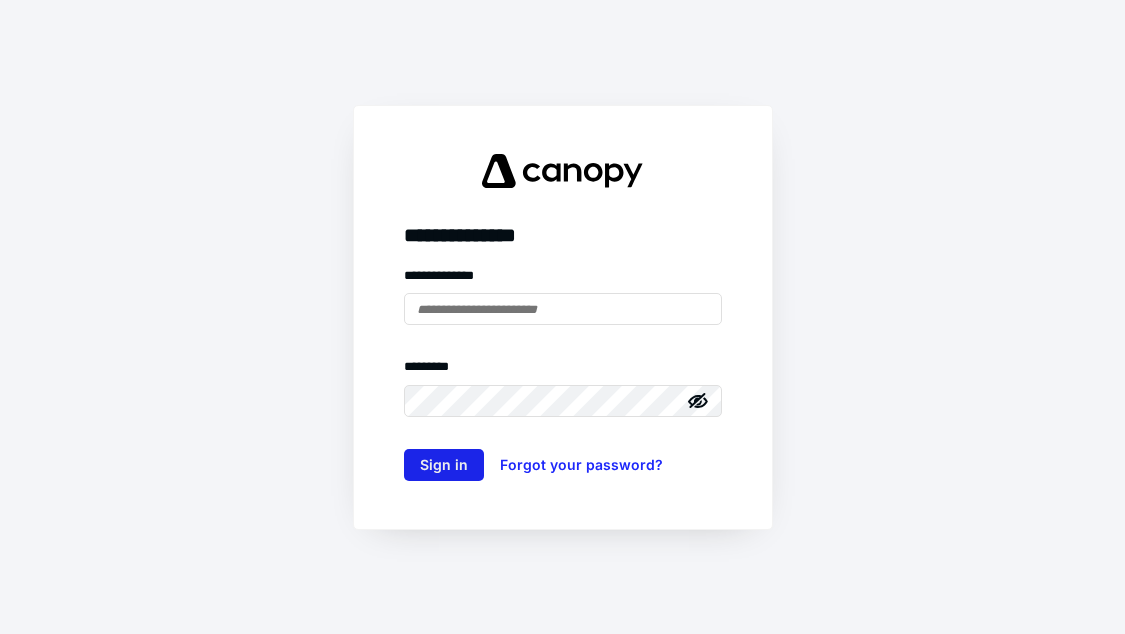 scroll, scrollTop: 0, scrollLeft: 0, axis: both 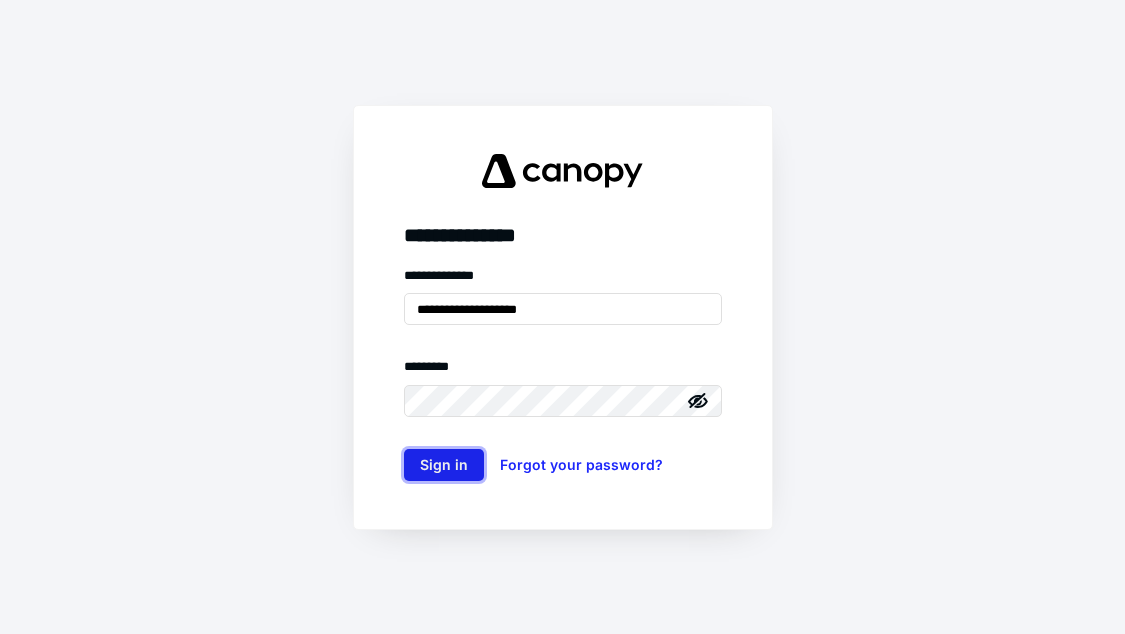 click on "Sign in" at bounding box center [444, 465] 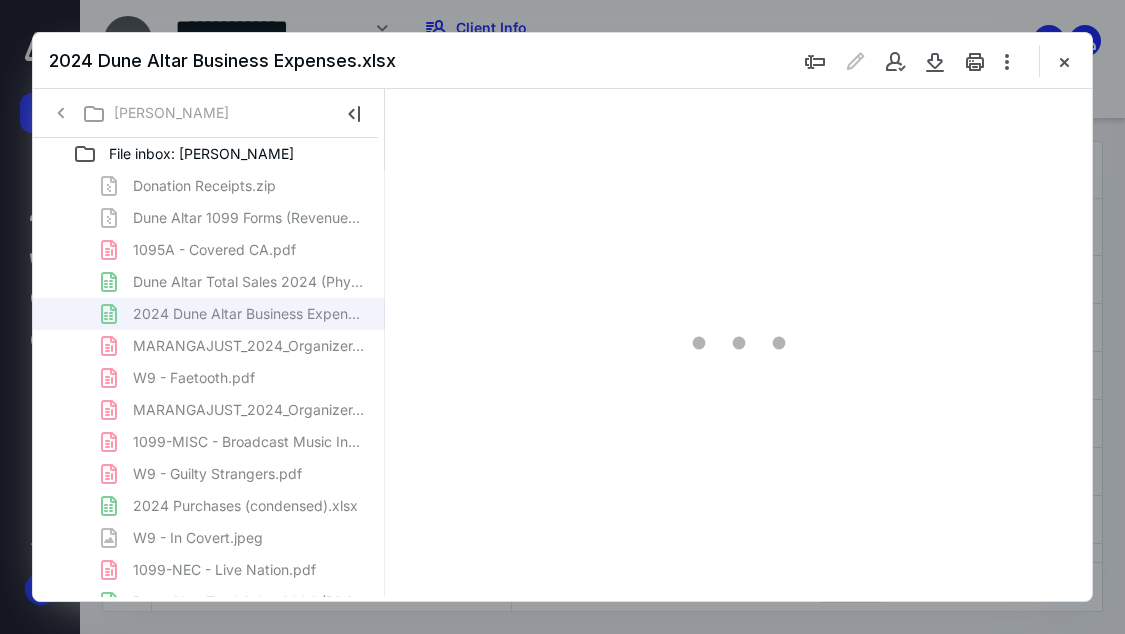scroll, scrollTop: 0, scrollLeft: 0, axis: both 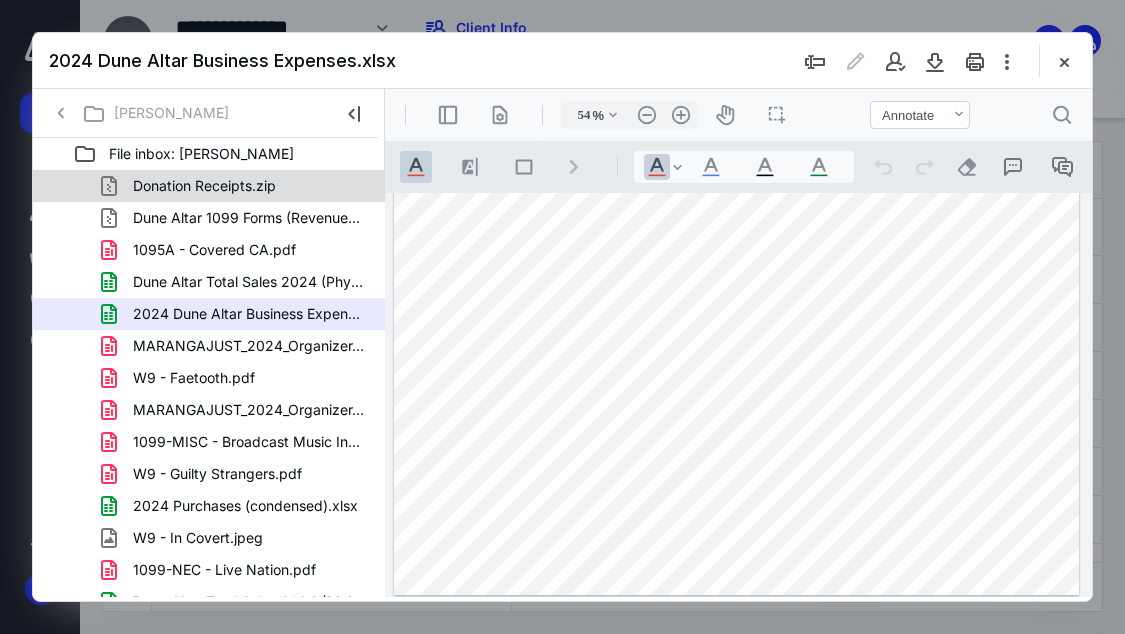 click on "Donation Receipts.zip" at bounding box center [204, 186] 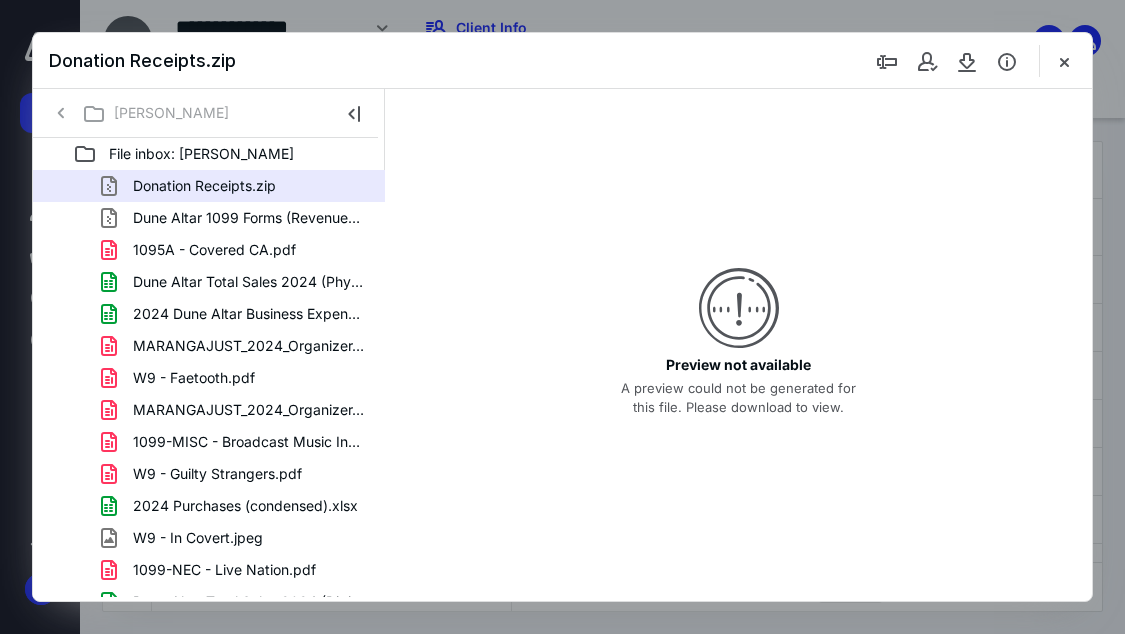 click at bounding box center [739, 308] 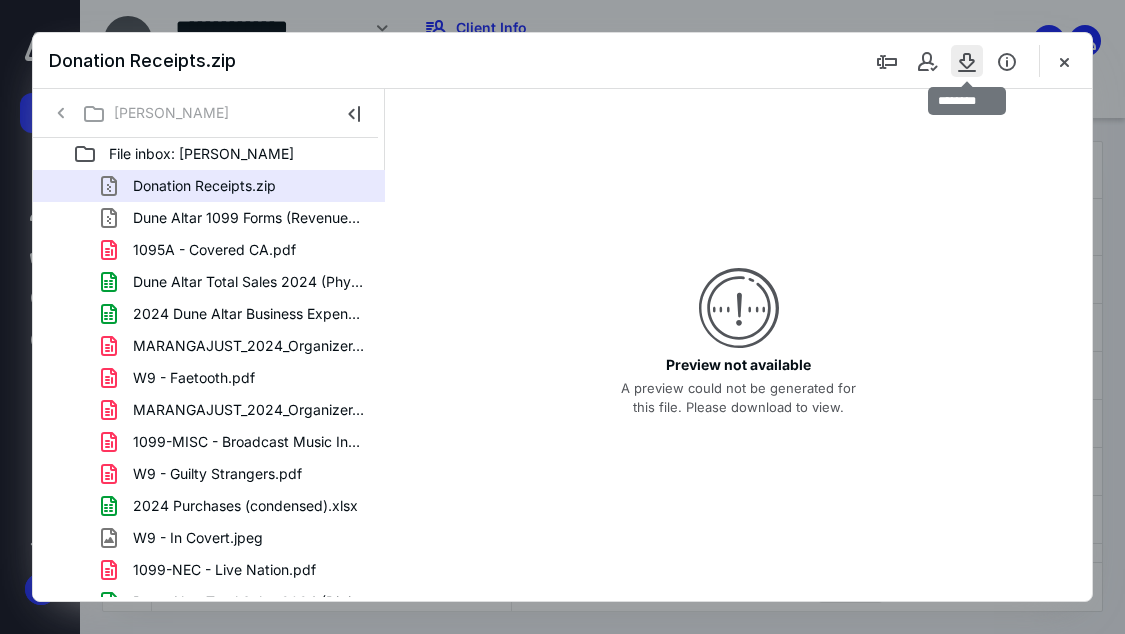 click at bounding box center (967, 61) 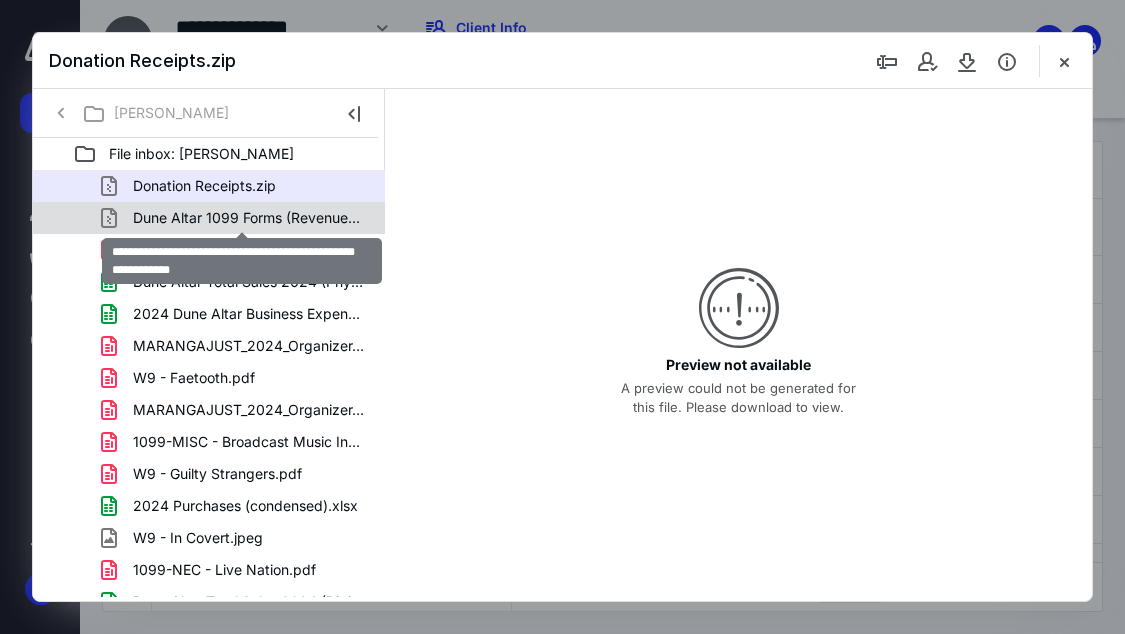 click on "Dune Altar 1099 Forms (Revenues Incorporated into Total Sa.zip" at bounding box center [249, 218] 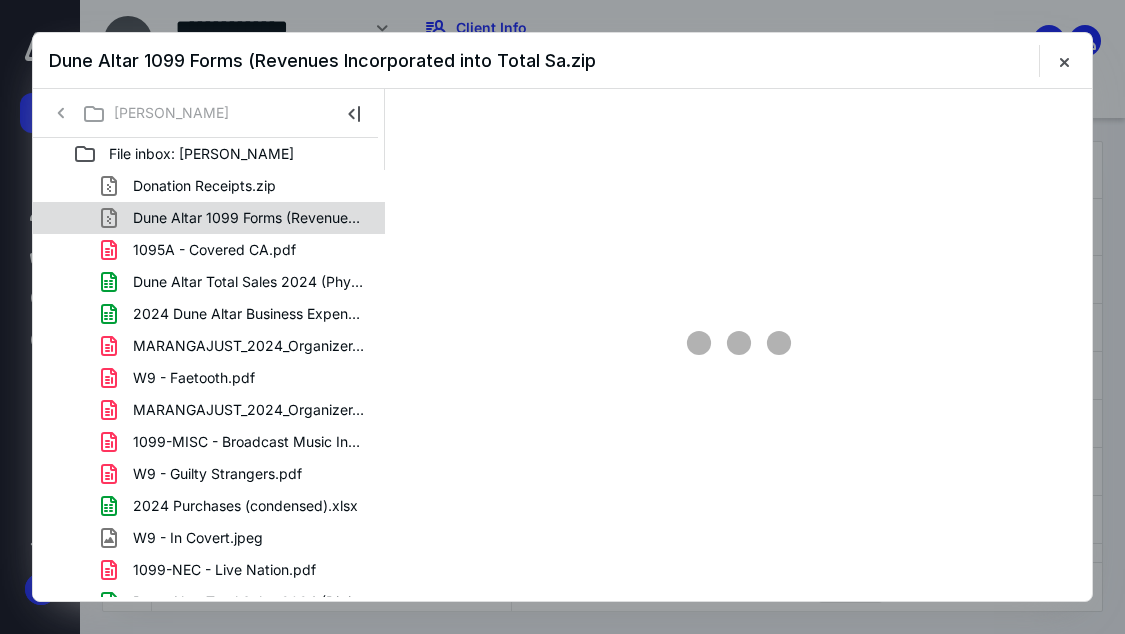 click on "Dune Altar 1099 Forms (Revenues Incorporated into Total Sa.zip" at bounding box center (249, 218) 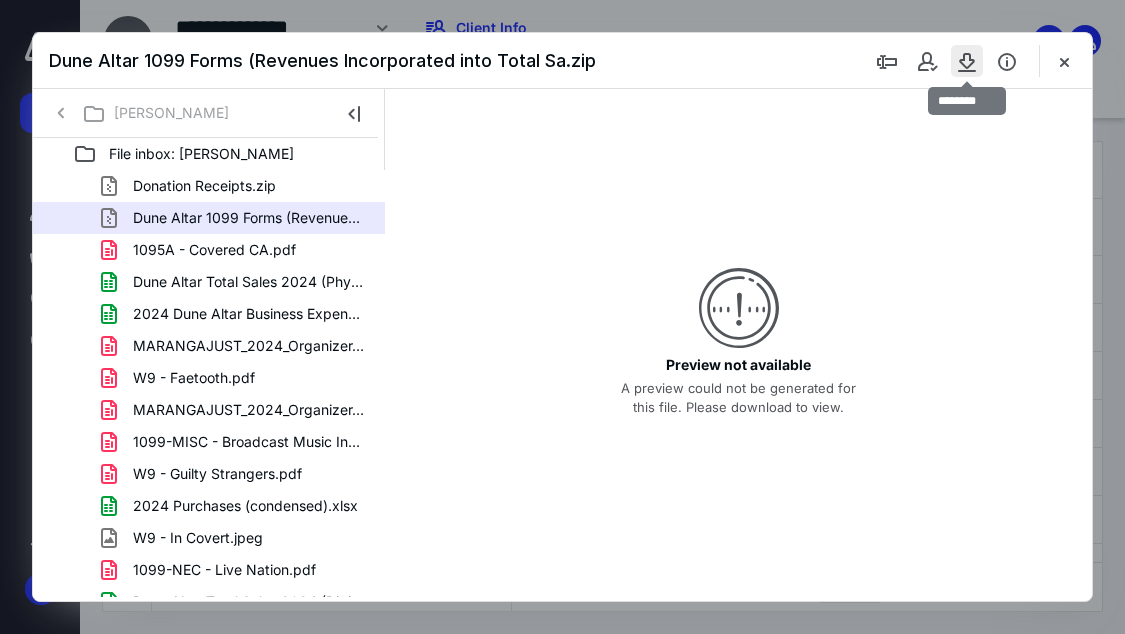 click at bounding box center [967, 61] 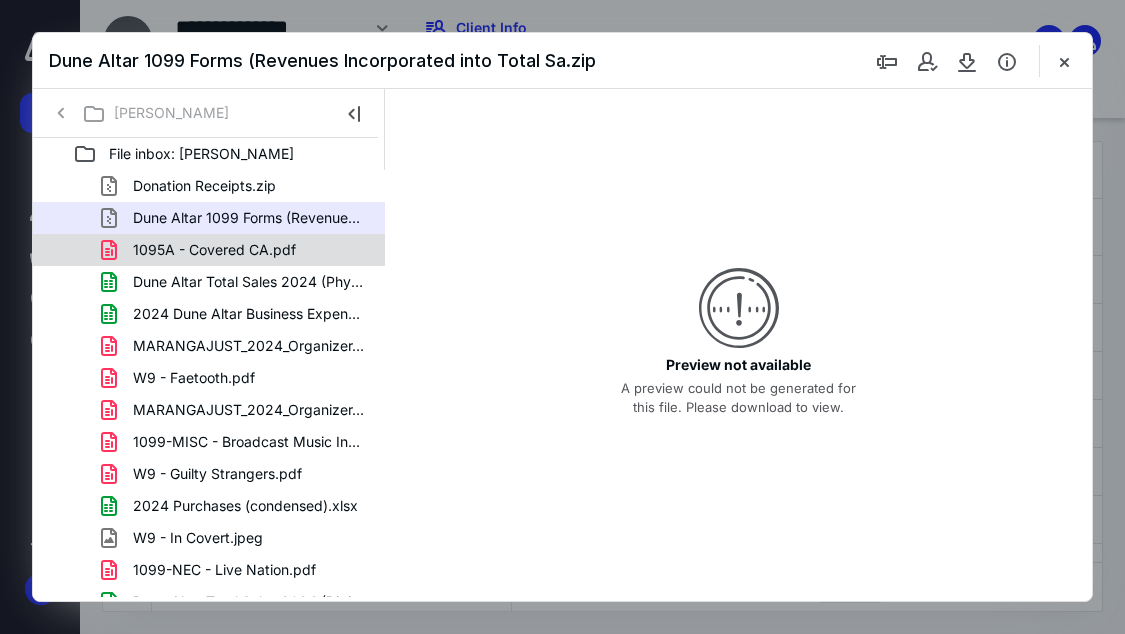 click on "1095A - Covered CA.pdf" at bounding box center [214, 250] 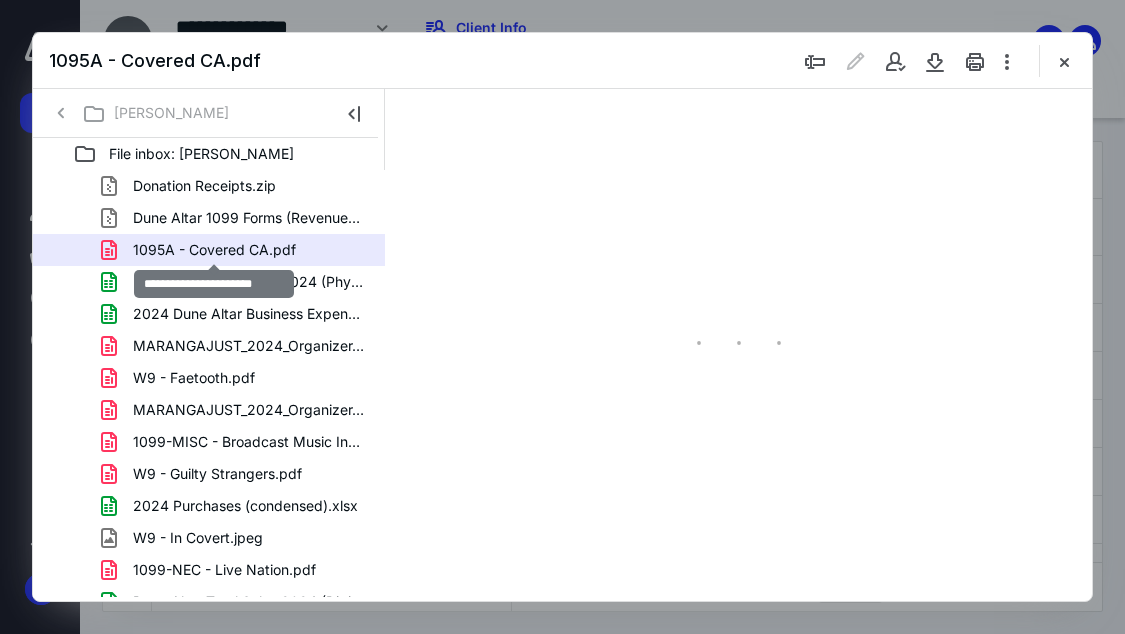 type on "113" 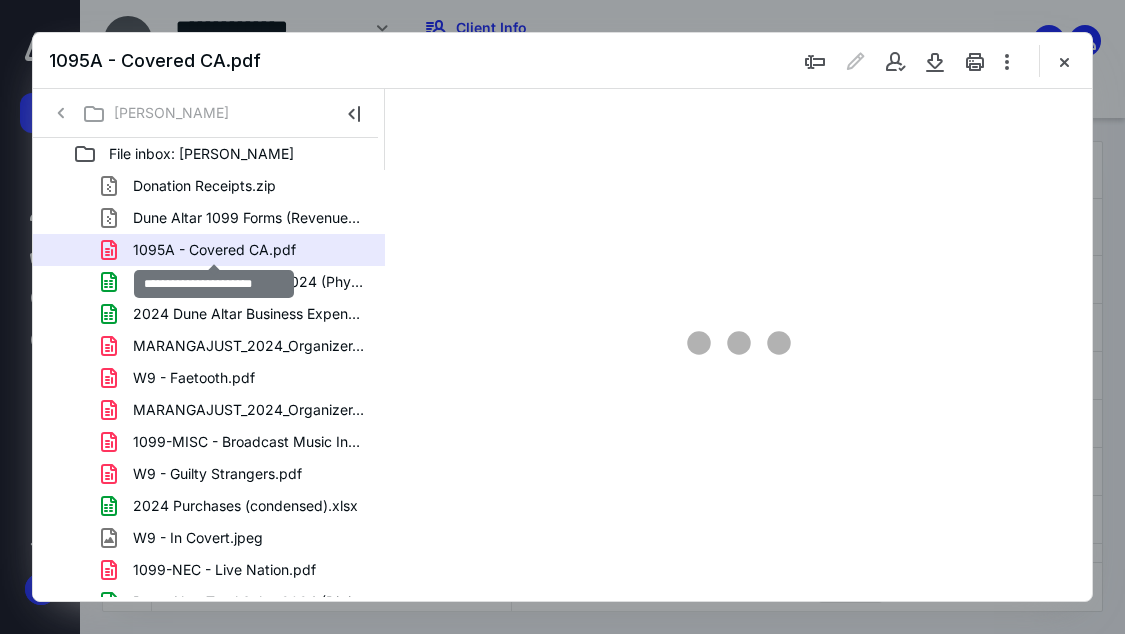 scroll, scrollTop: 108, scrollLeft: 0, axis: vertical 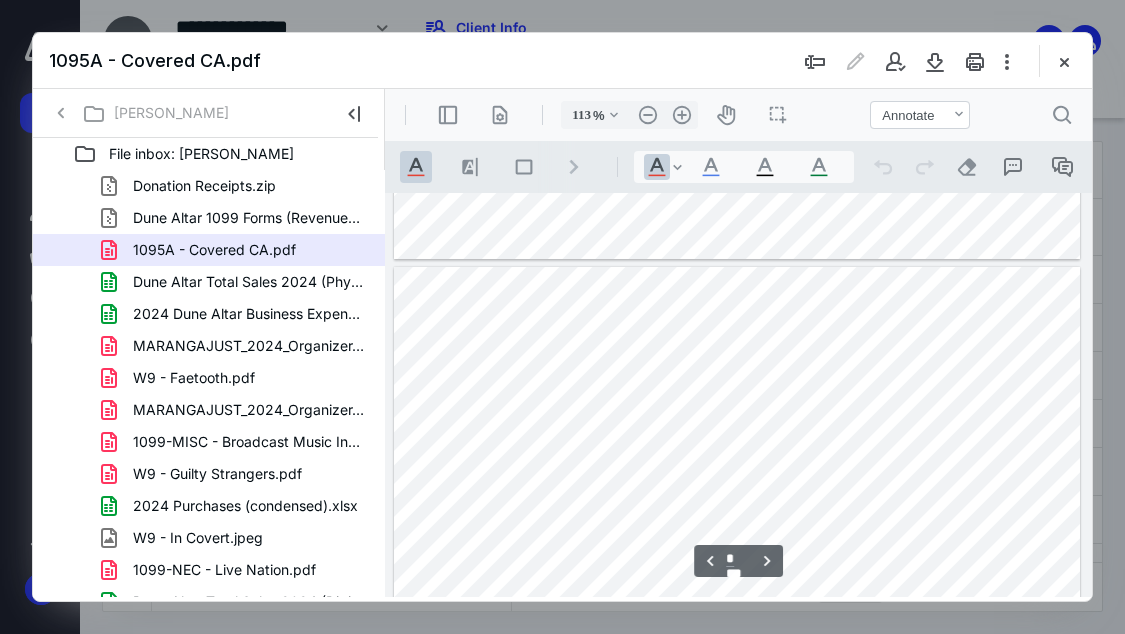 type on "*" 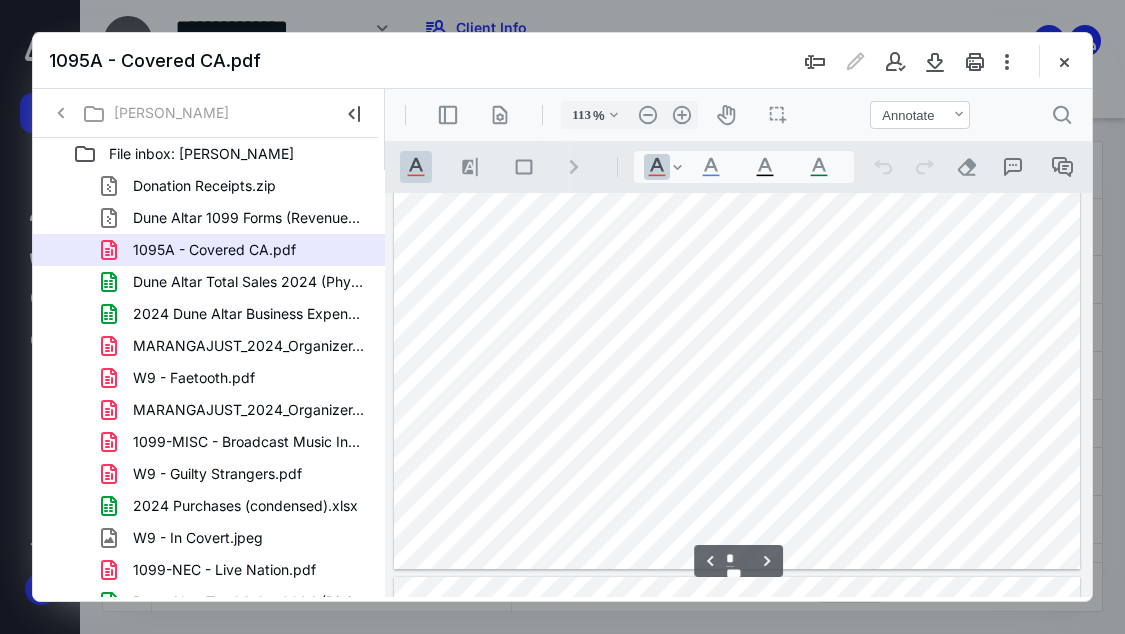 scroll, scrollTop: 1908, scrollLeft: 0, axis: vertical 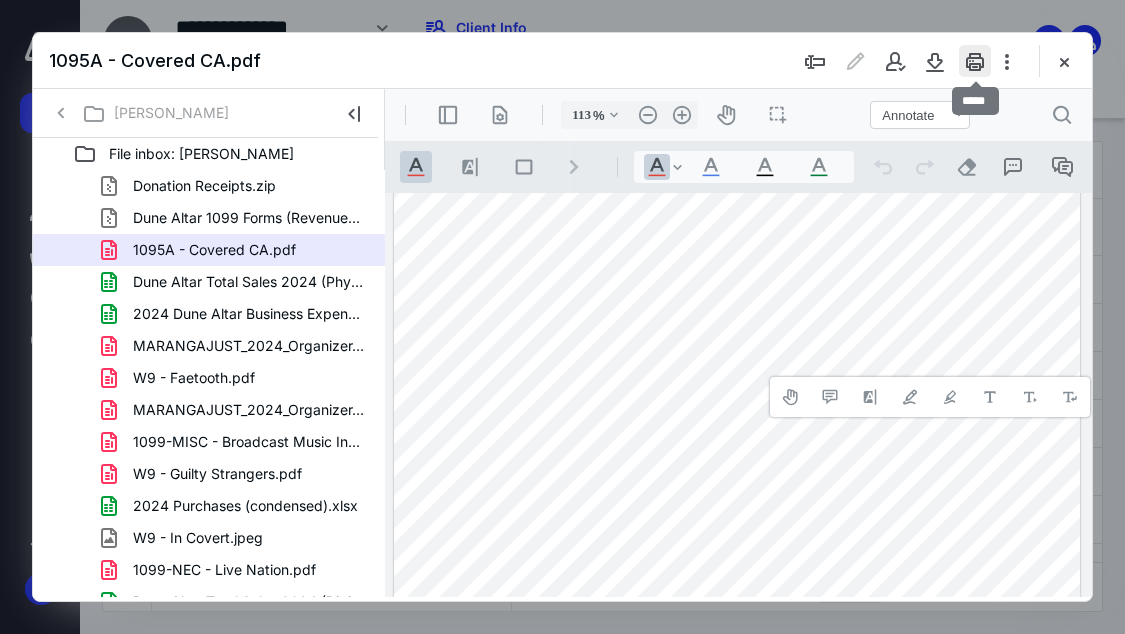 click at bounding box center (975, 61) 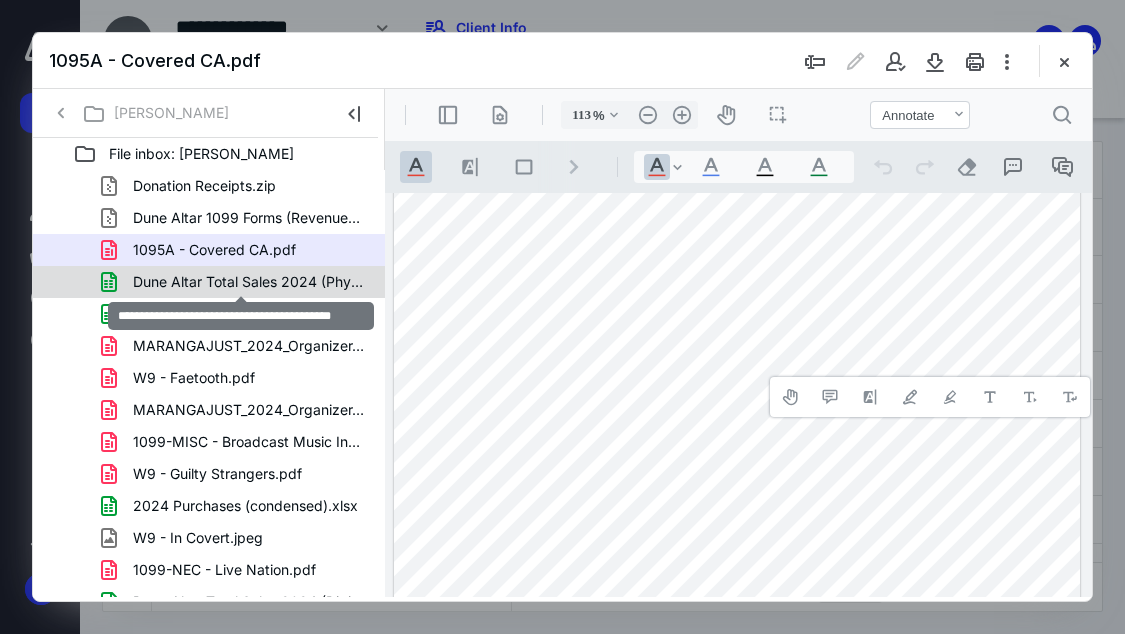 click on "Dune Altar Total Sales 2024 (Physical).xlsx" at bounding box center [249, 282] 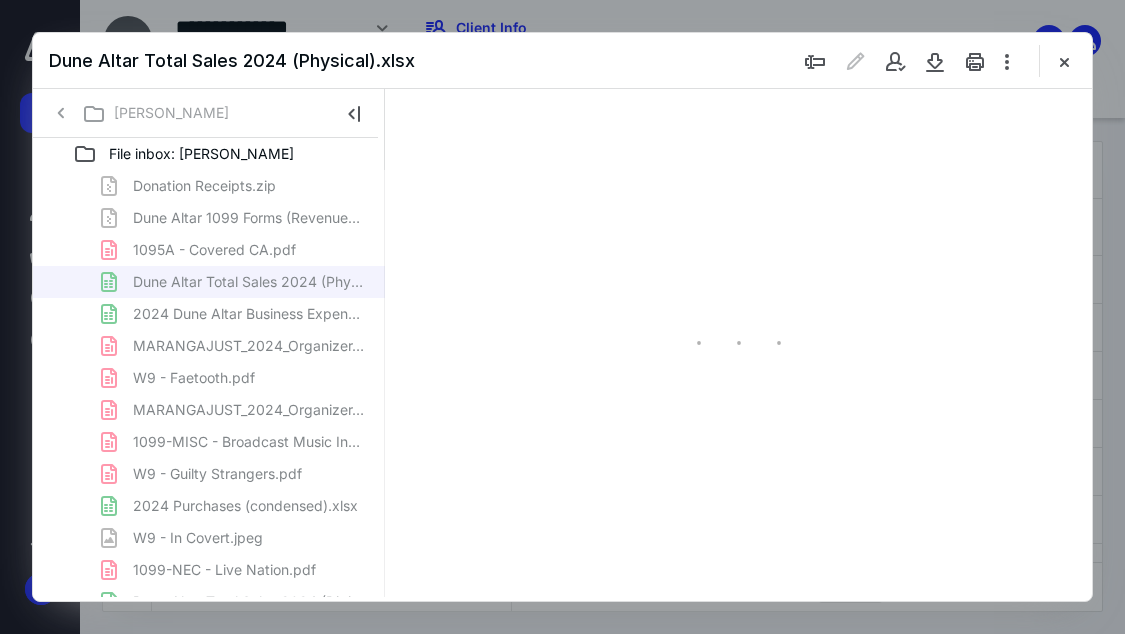 type on "161" 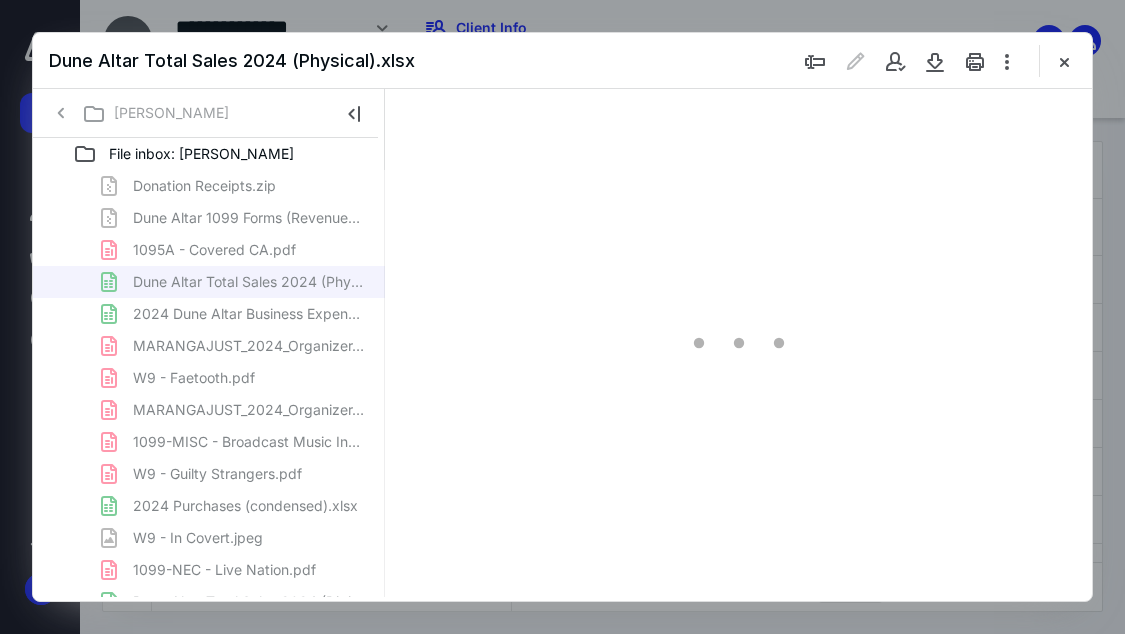 scroll, scrollTop: 110, scrollLeft: 4284, axis: both 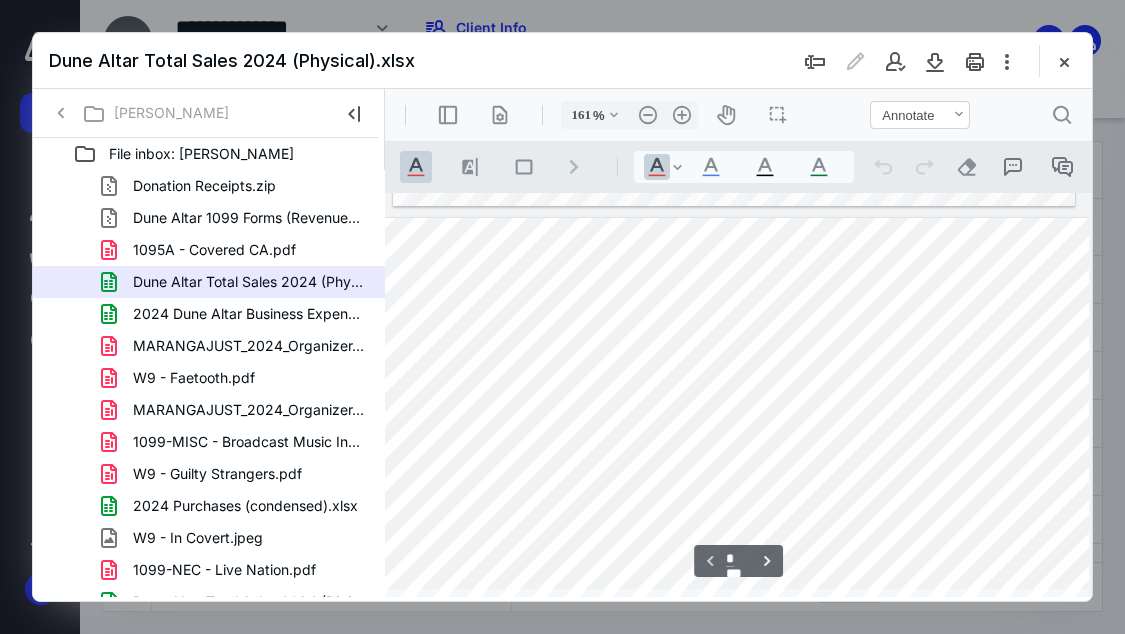 type on "*" 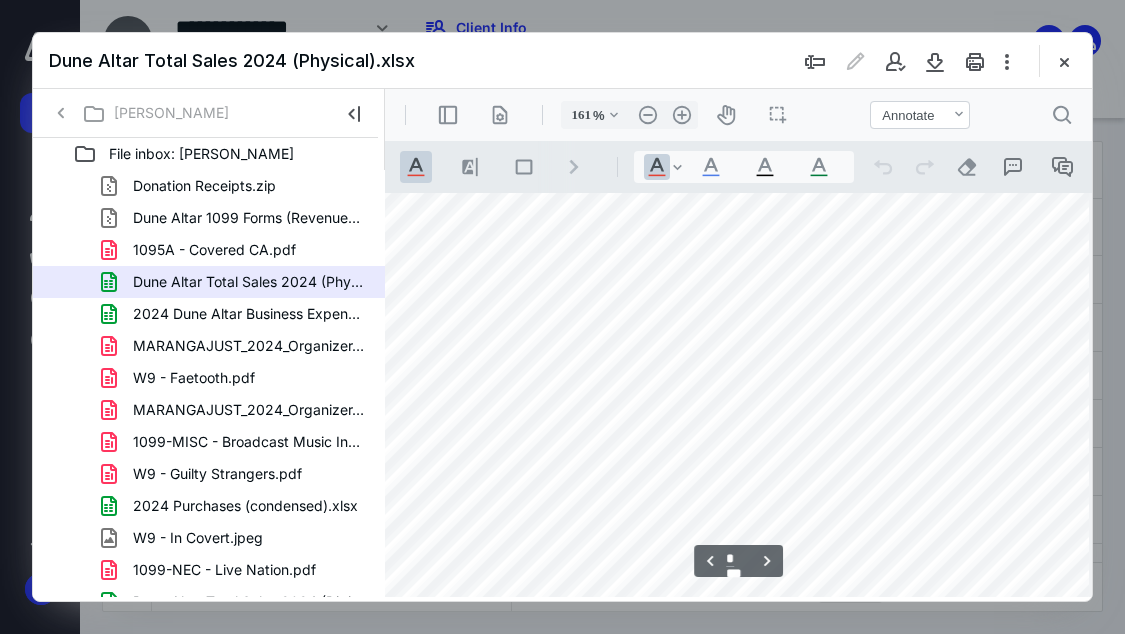 scroll, scrollTop: 2810, scrollLeft: 4284, axis: both 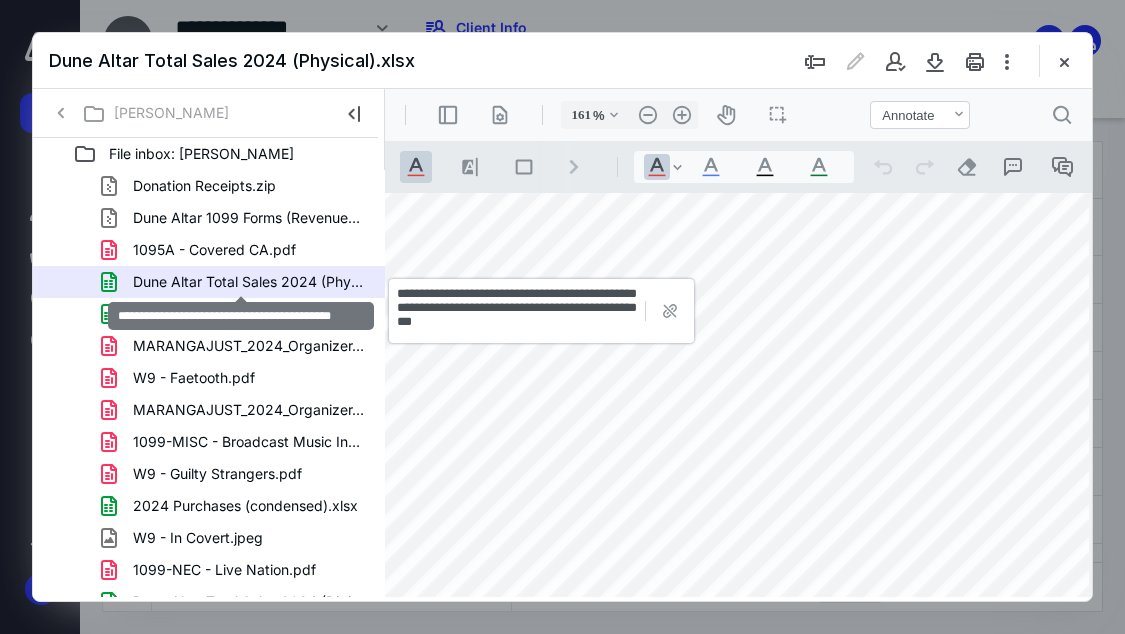 click on "Dune Altar Total Sales 2024 (Physical).xlsx" at bounding box center [249, 282] 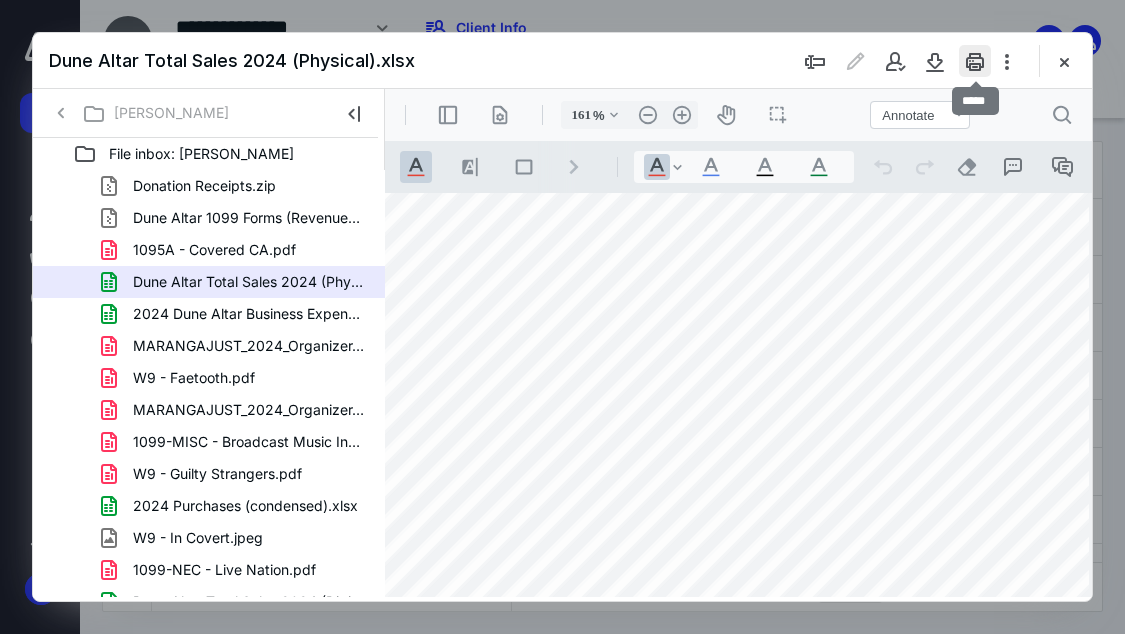 click at bounding box center [975, 61] 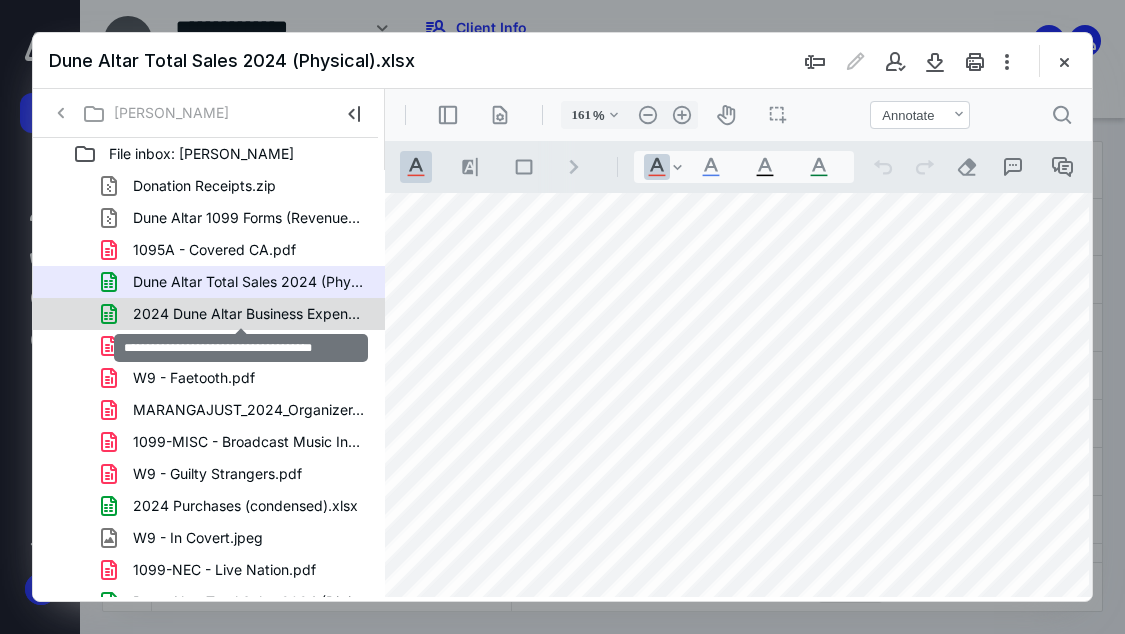 click on "2024 Dune Altar Business Expenses.xlsx" at bounding box center (249, 314) 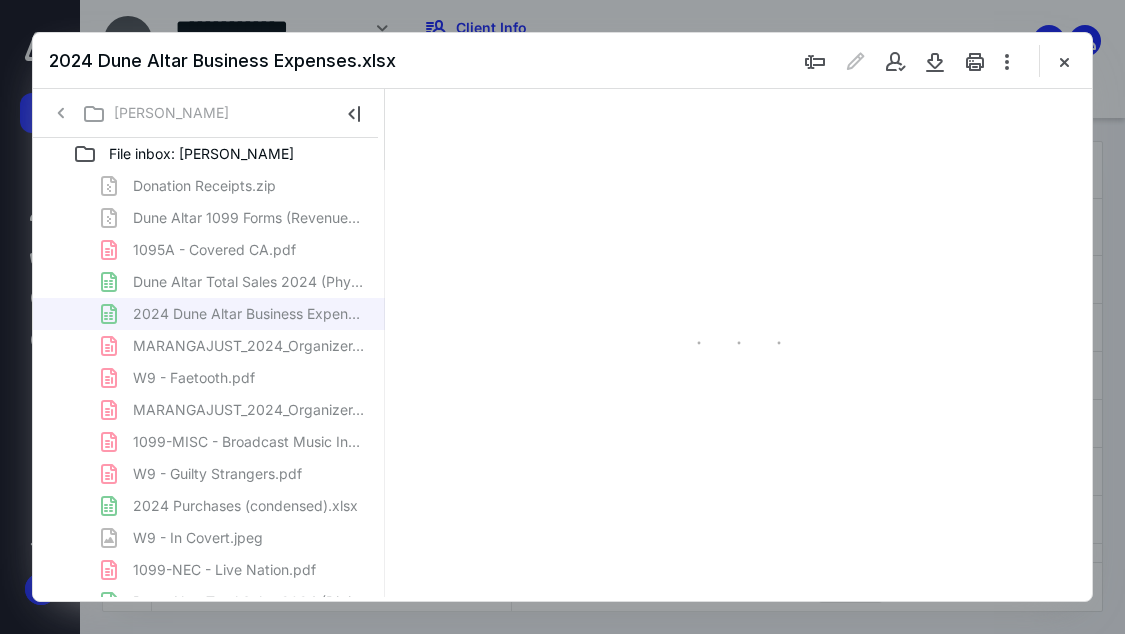 scroll, scrollTop: 0, scrollLeft: 0, axis: both 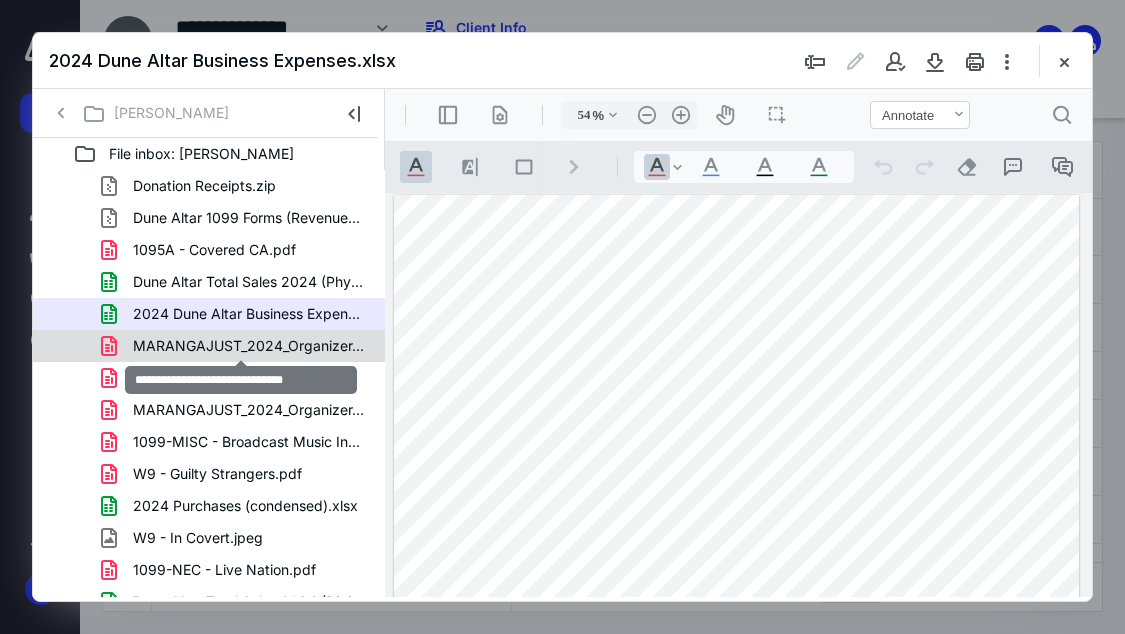 click on "MARANGAJUST_2024_Organizer.pdf" at bounding box center [249, 346] 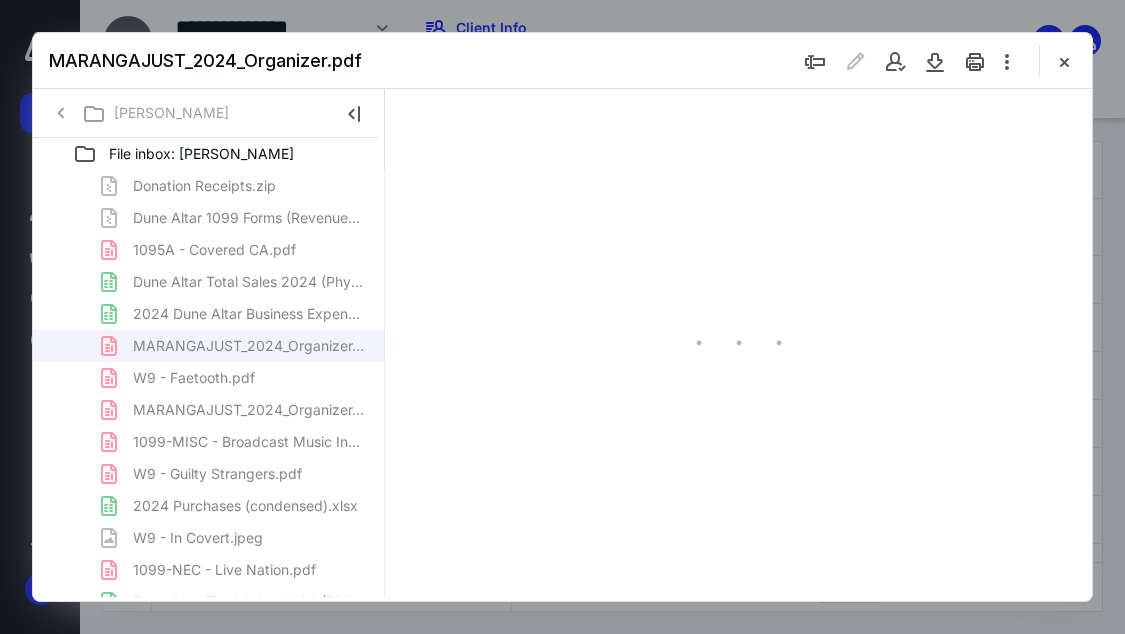 type on "113" 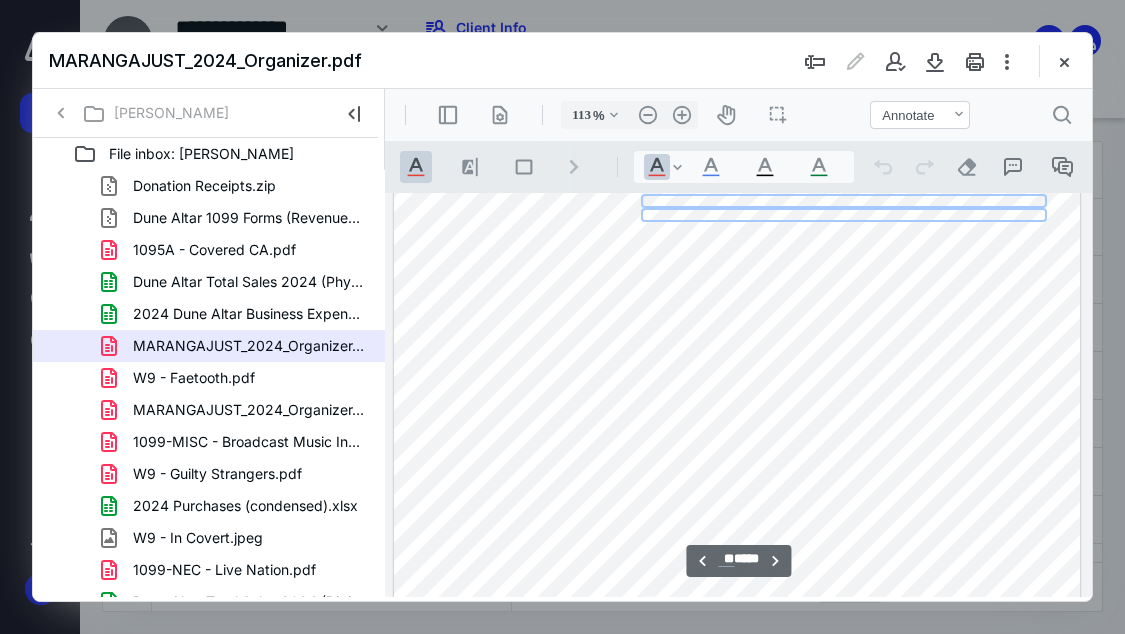 type on "**" 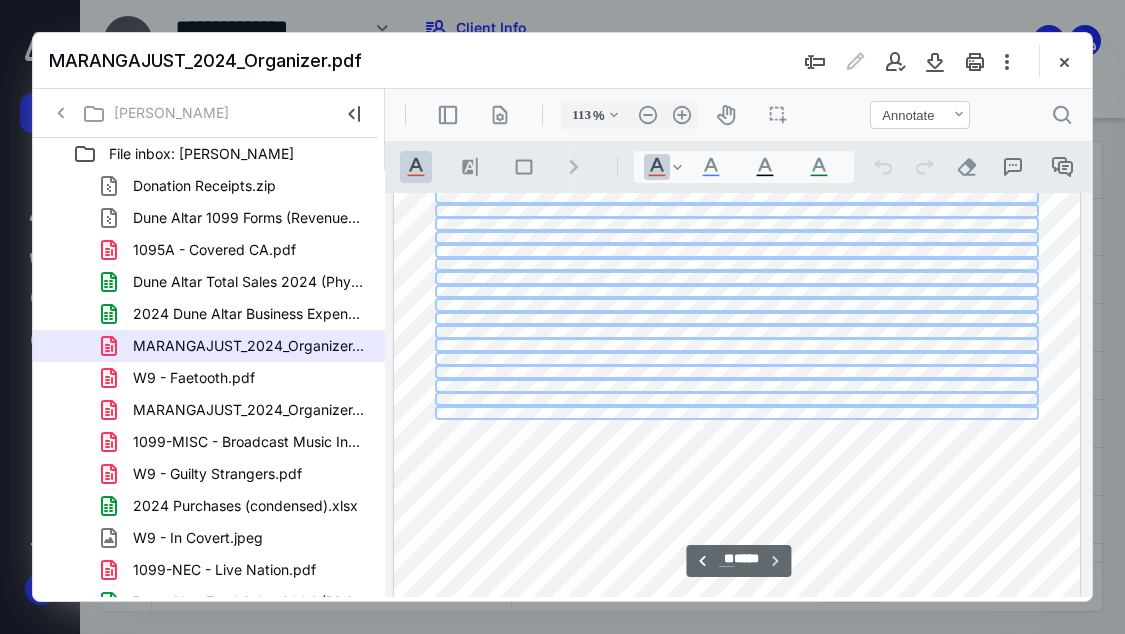 scroll, scrollTop: 17516, scrollLeft: 0, axis: vertical 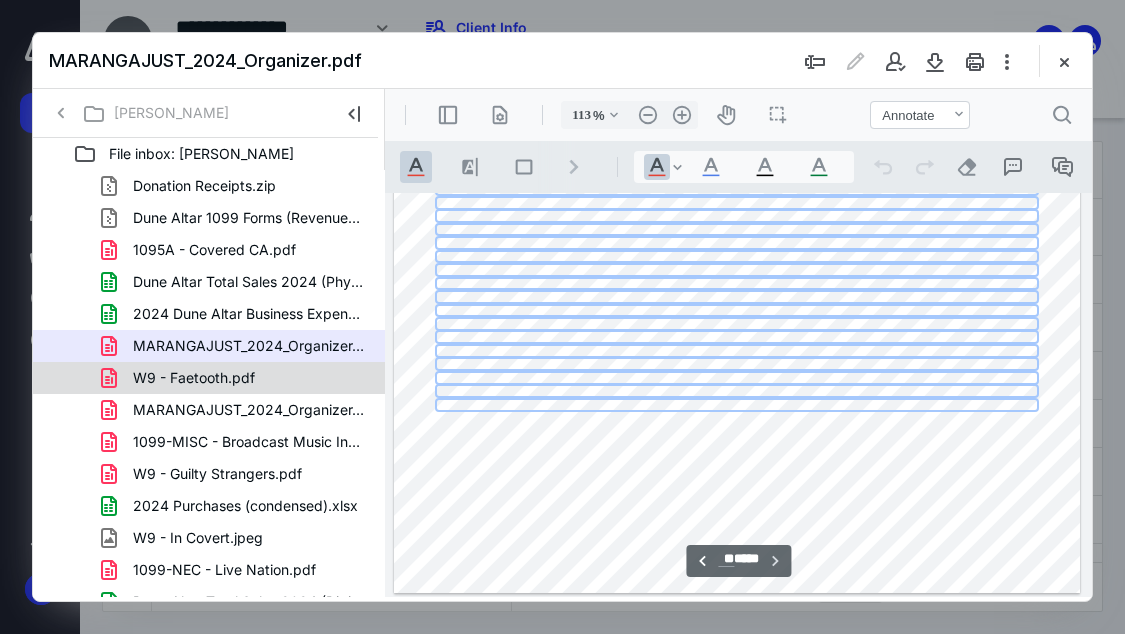 click on "W9 - Faetooth.pdf" at bounding box center (209, 378) 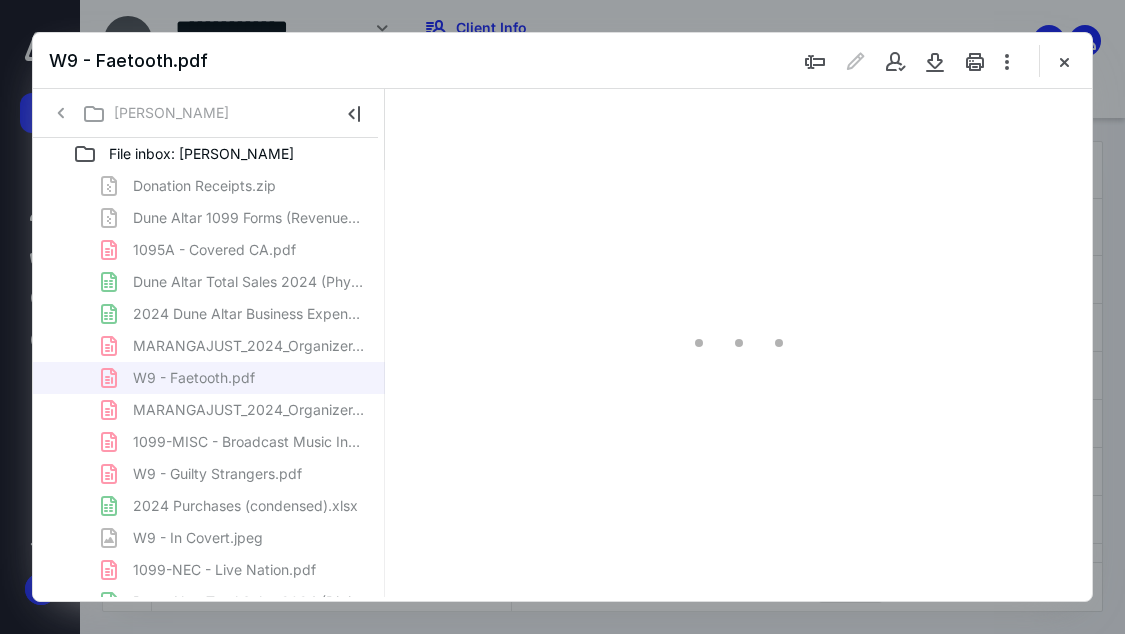 scroll, scrollTop: 0, scrollLeft: 0, axis: both 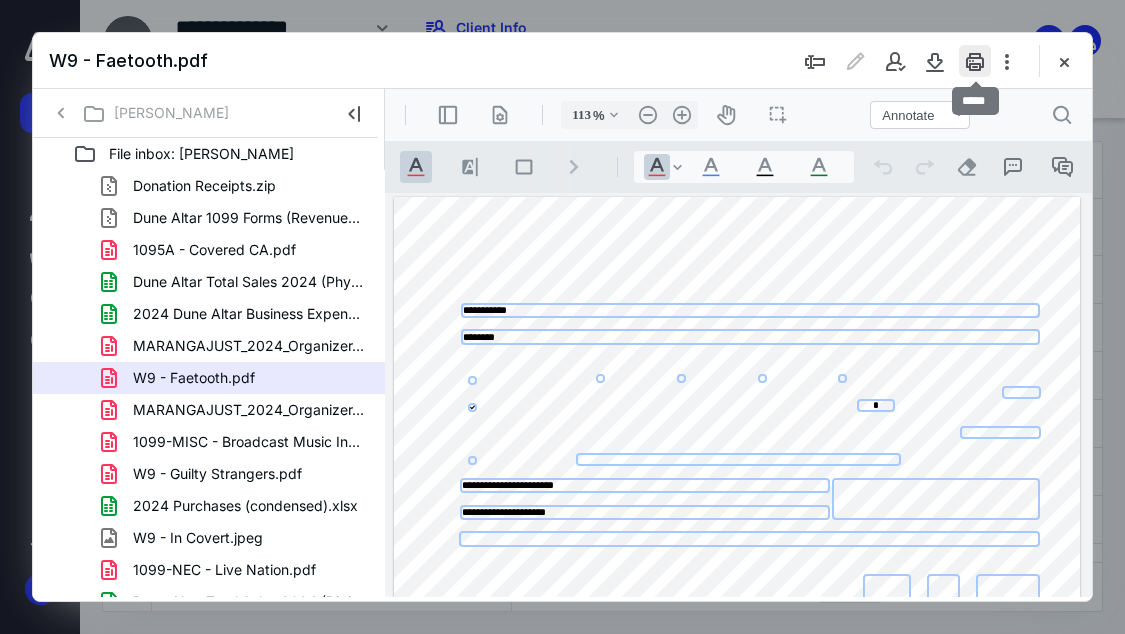 click at bounding box center [975, 61] 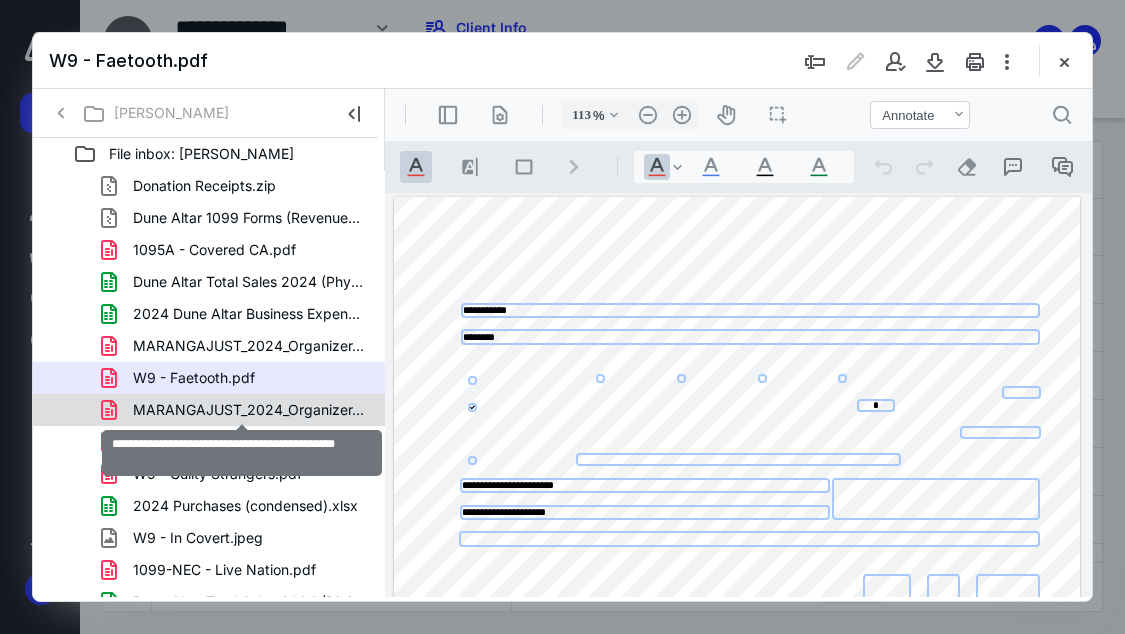 click on "MARANGAJUST_2024_Organizer-ActionRequired.pdf" at bounding box center [249, 410] 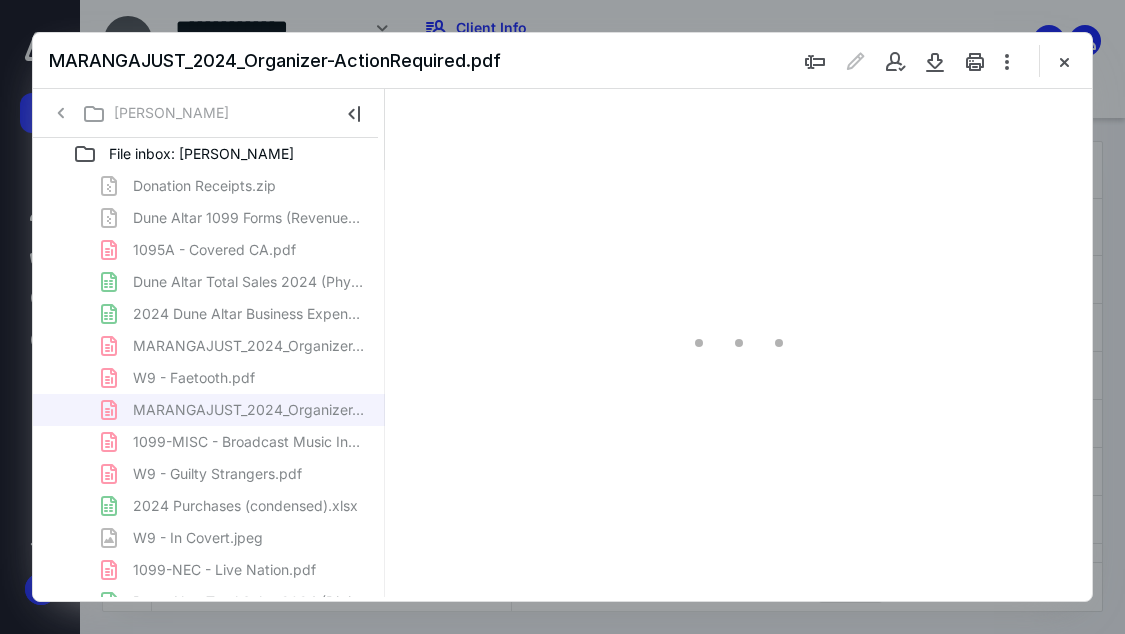 type on "113" 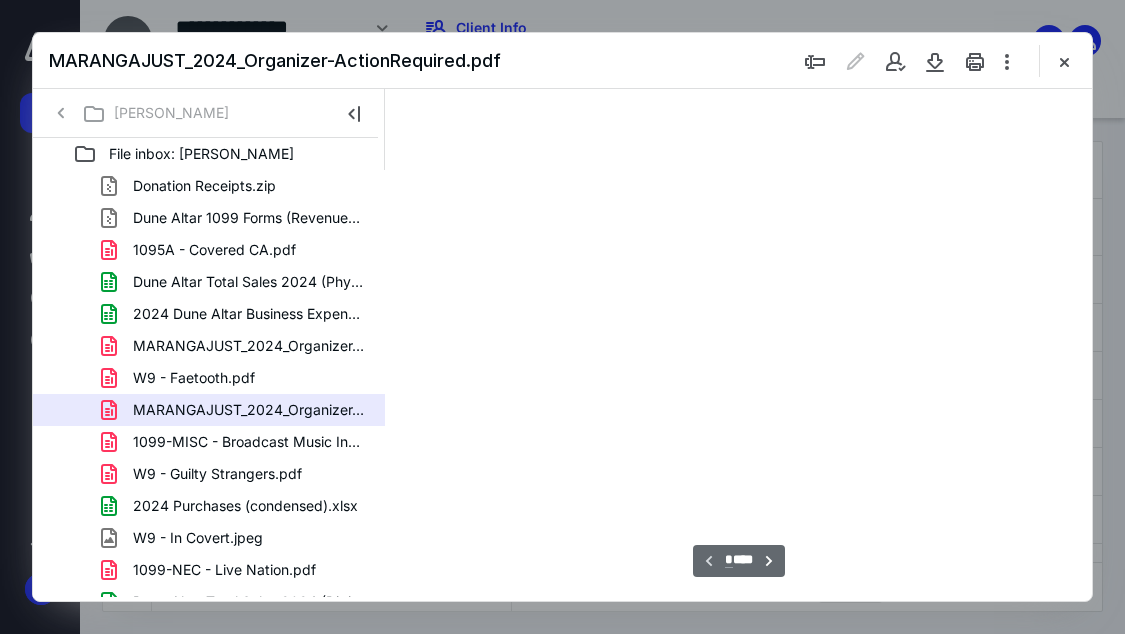 scroll, scrollTop: 108, scrollLeft: 0, axis: vertical 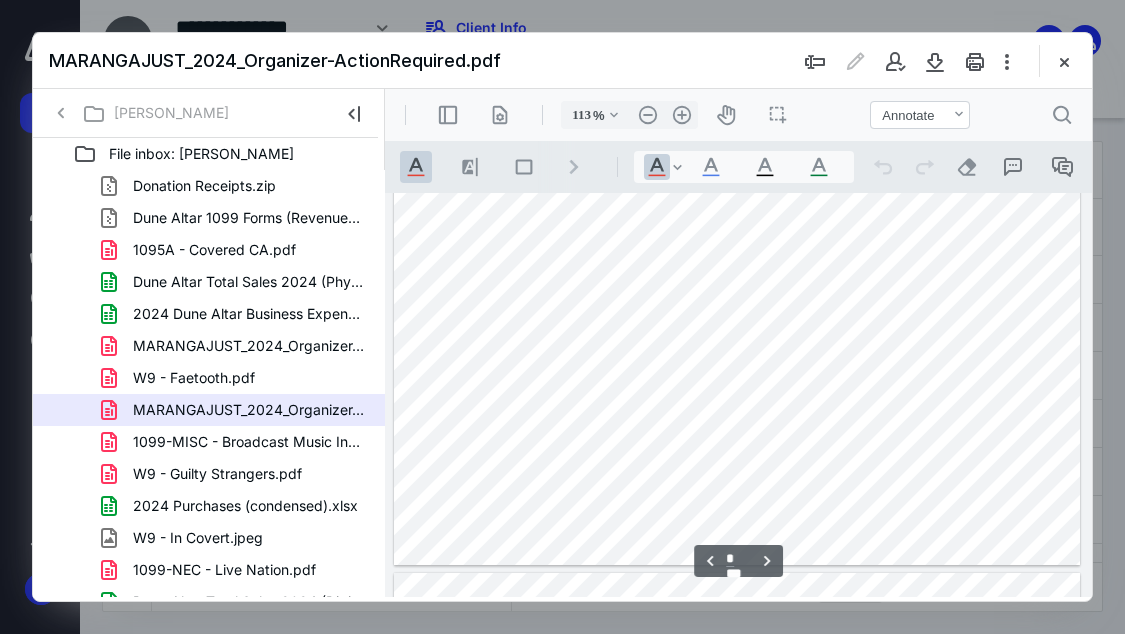 type on "*" 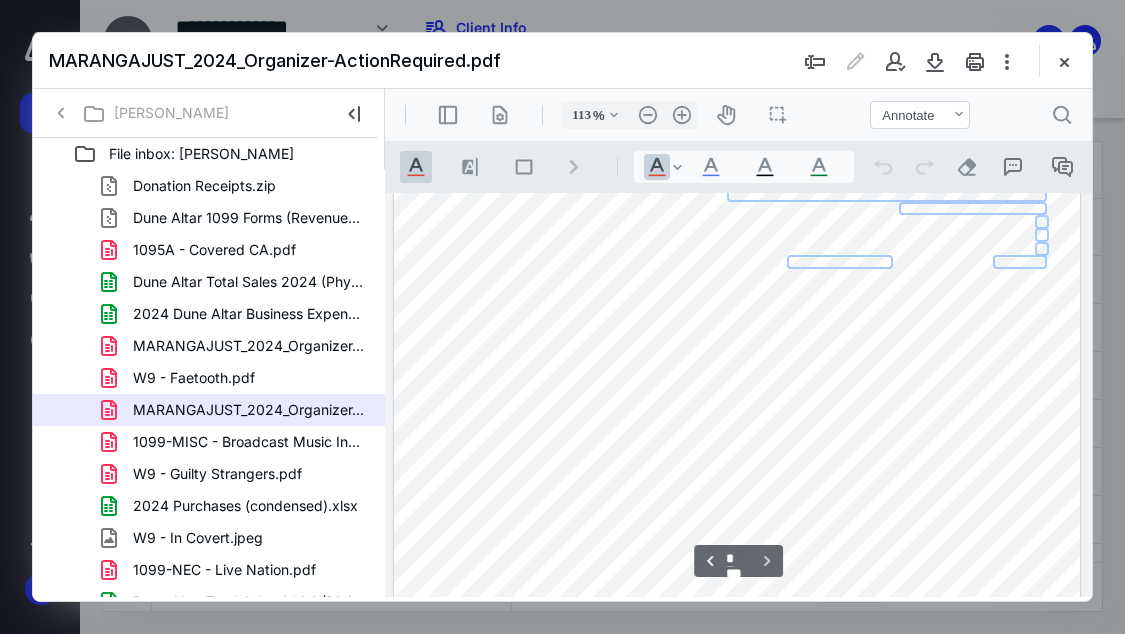 scroll, scrollTop: 4076, scrollLeft: 0, axis: vertical 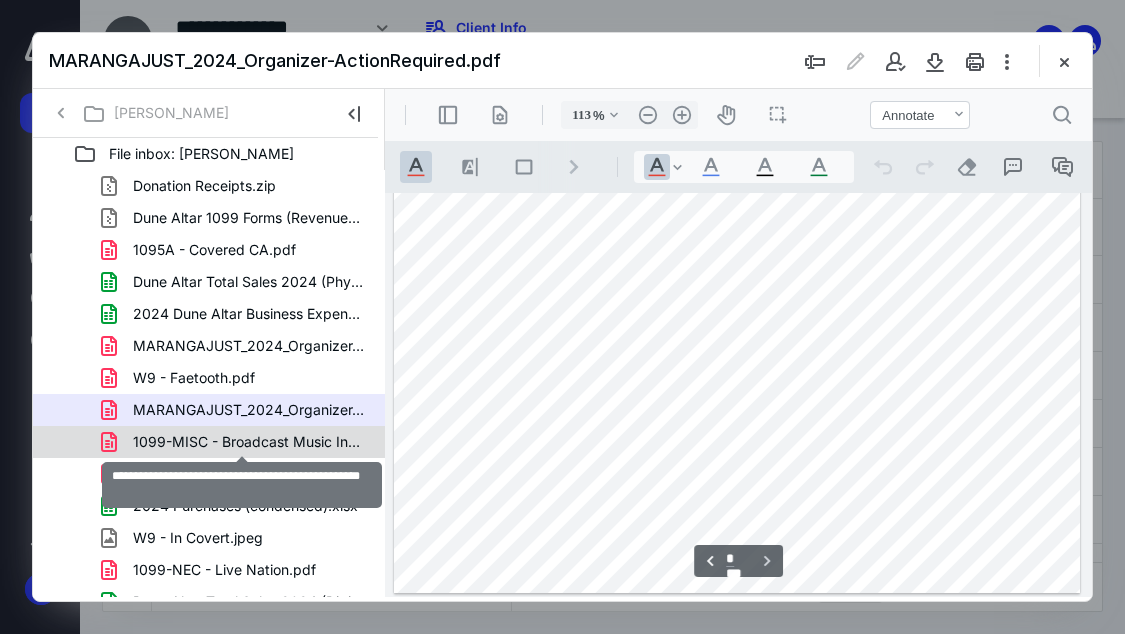 click on "1099-MISC - Broadcast Music Incorporated (BMI).pdf" at bounding box center [249, 442] 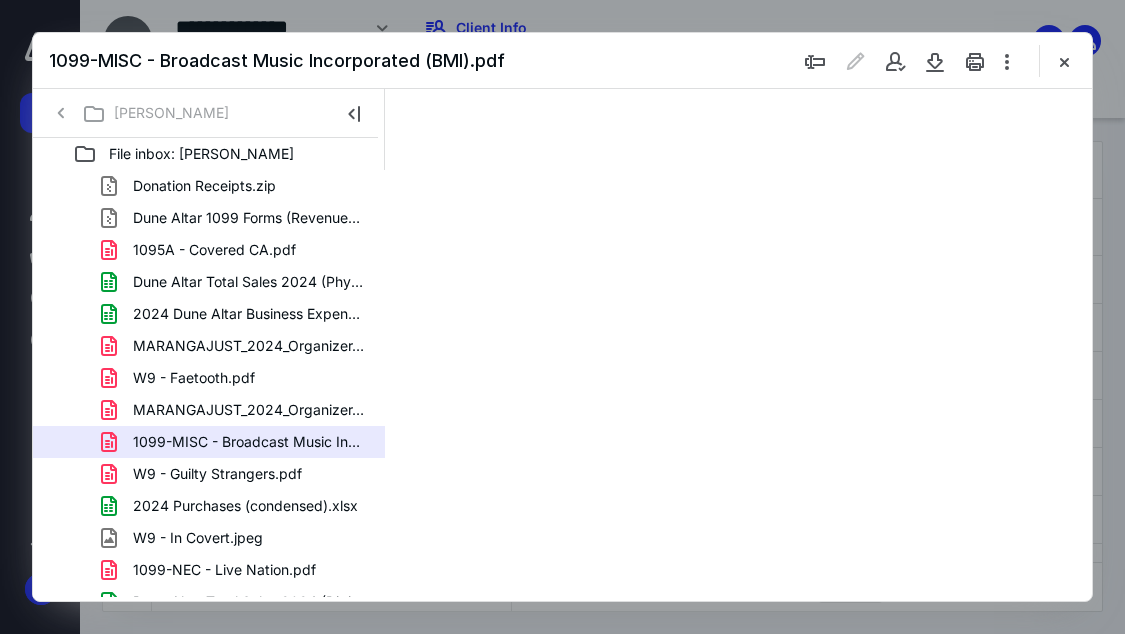 scroll, scrollTop: 0, scrollLeft: 0, axis: both 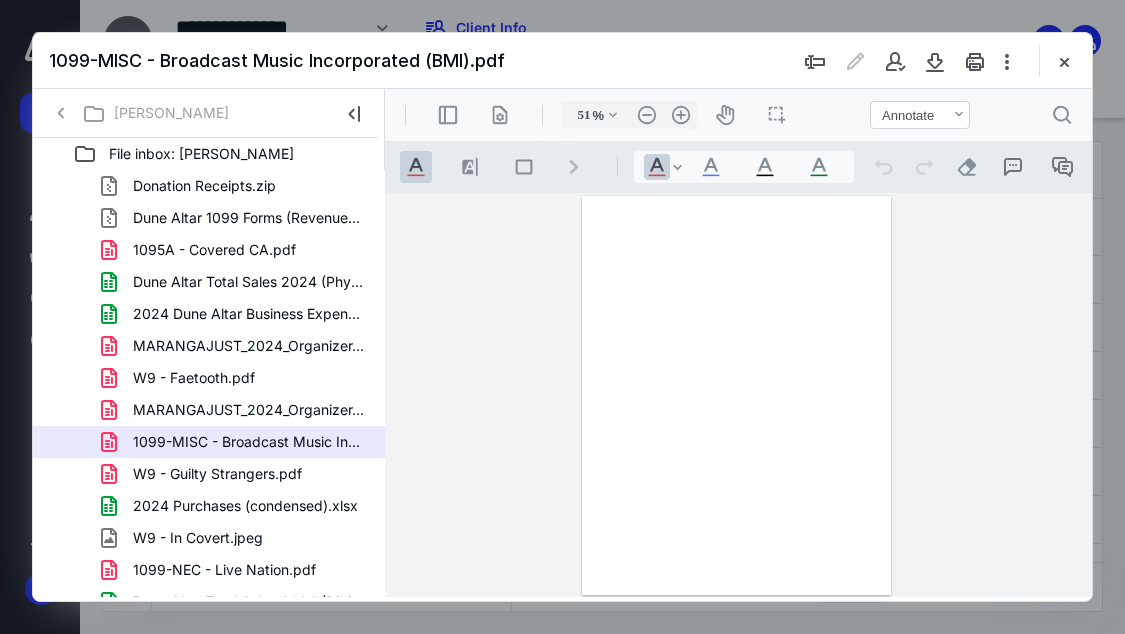 type on "113" 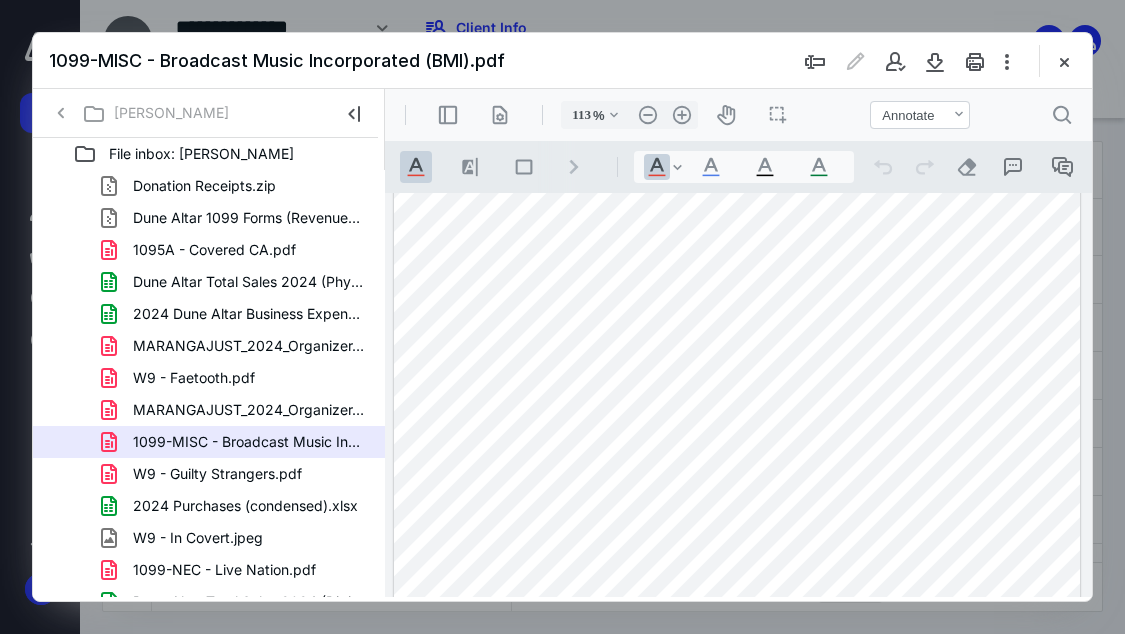 scroll, scrollTop: 300, scrollLeft: 0, axis: vertical 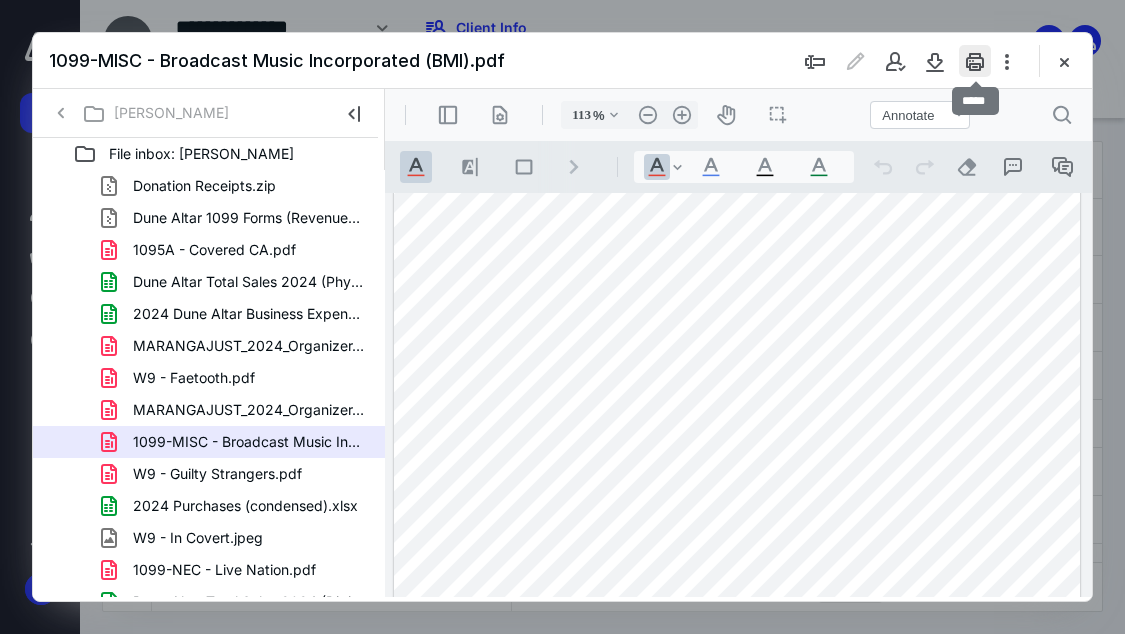 click at bounding box center (975, 61) 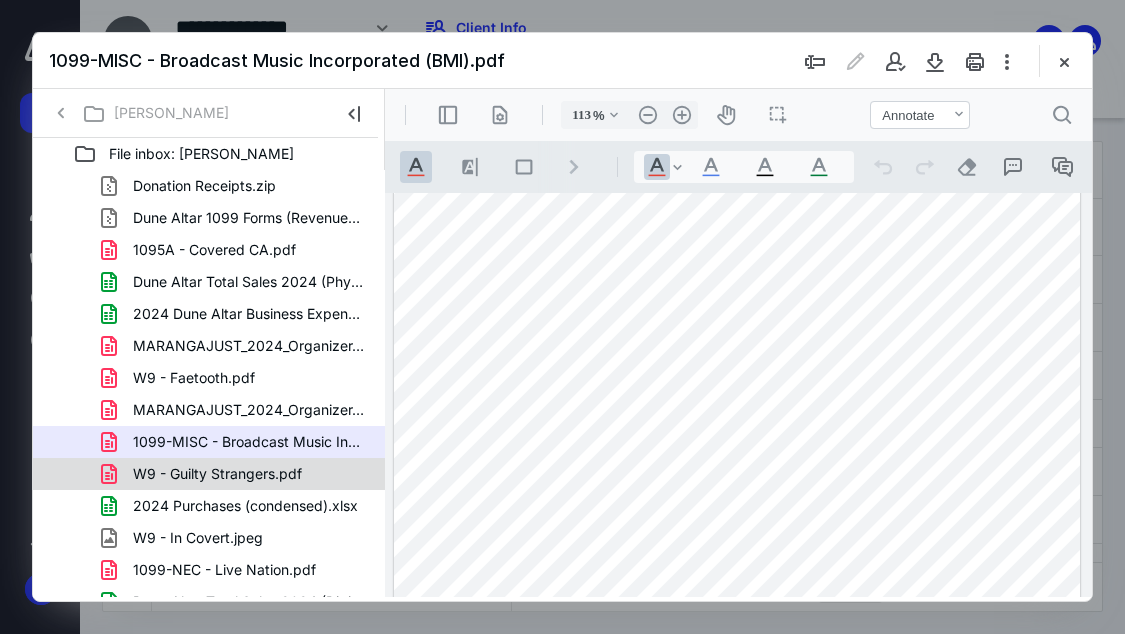 click on "W9 - Guilty Strangers.pdf" at bounding box center (205, 474) 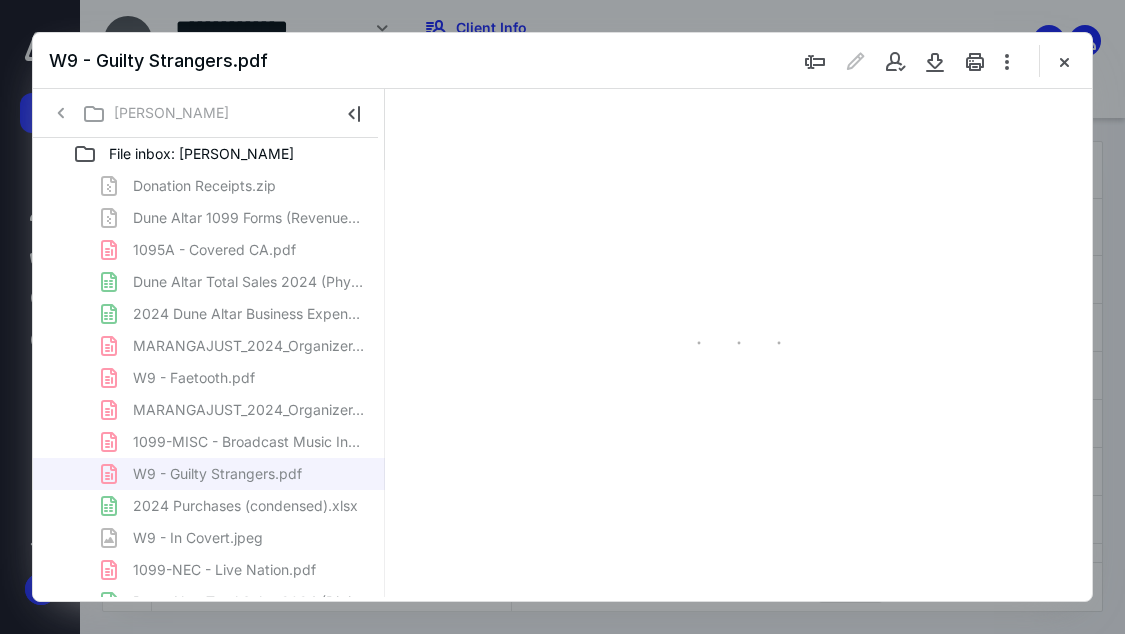 select on "1" 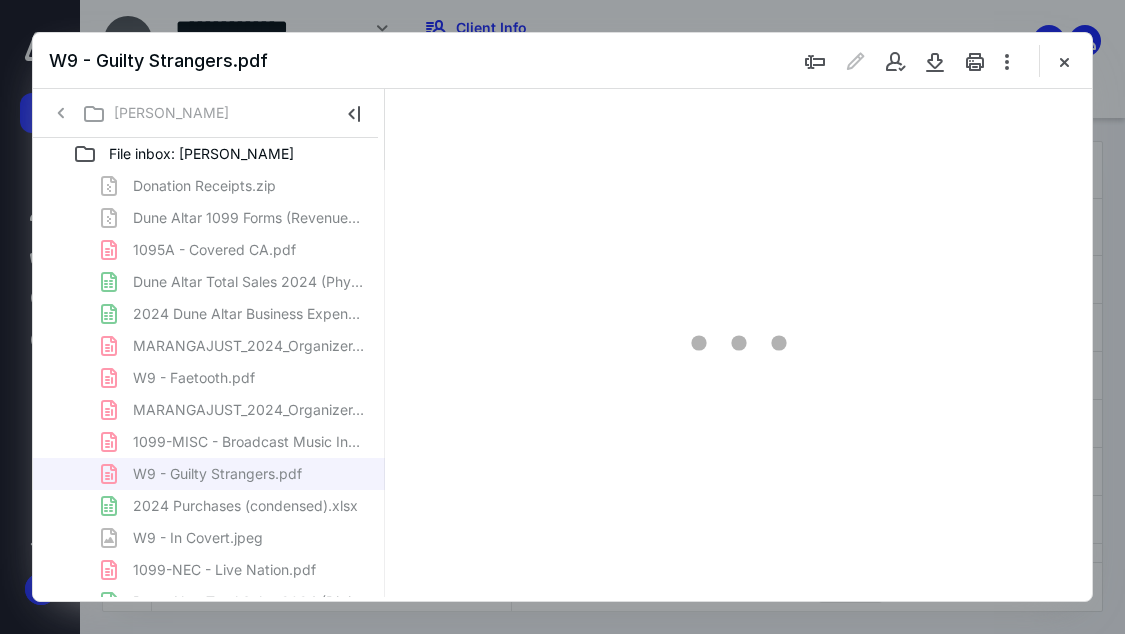 type on "113" 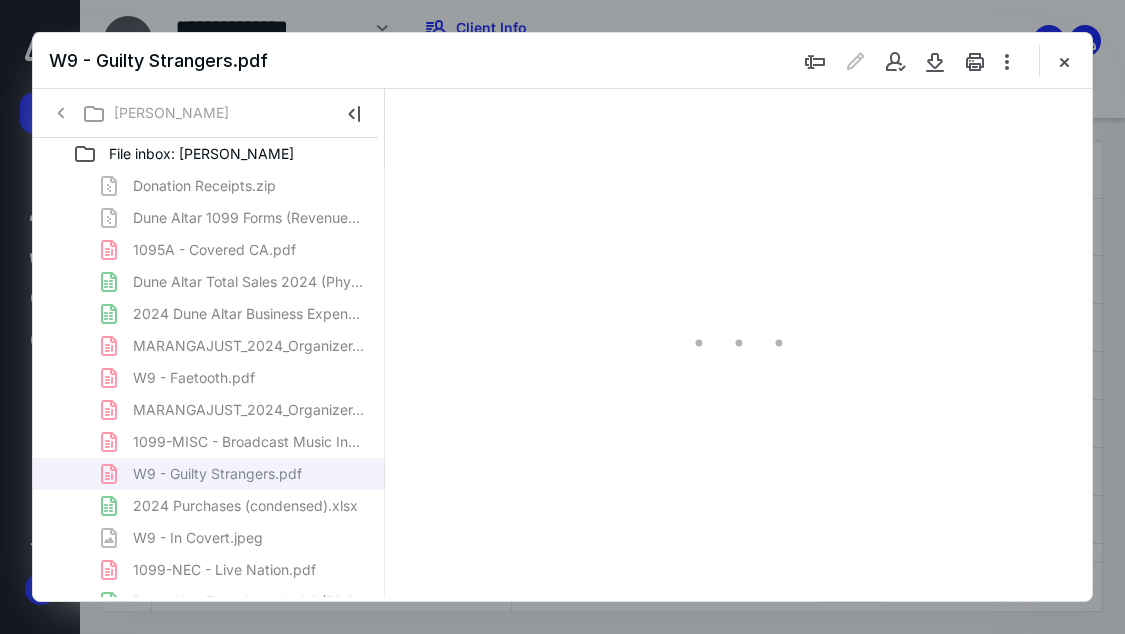 scroll, scrollTop: 108, scrollLeft: 0, axis: vertical 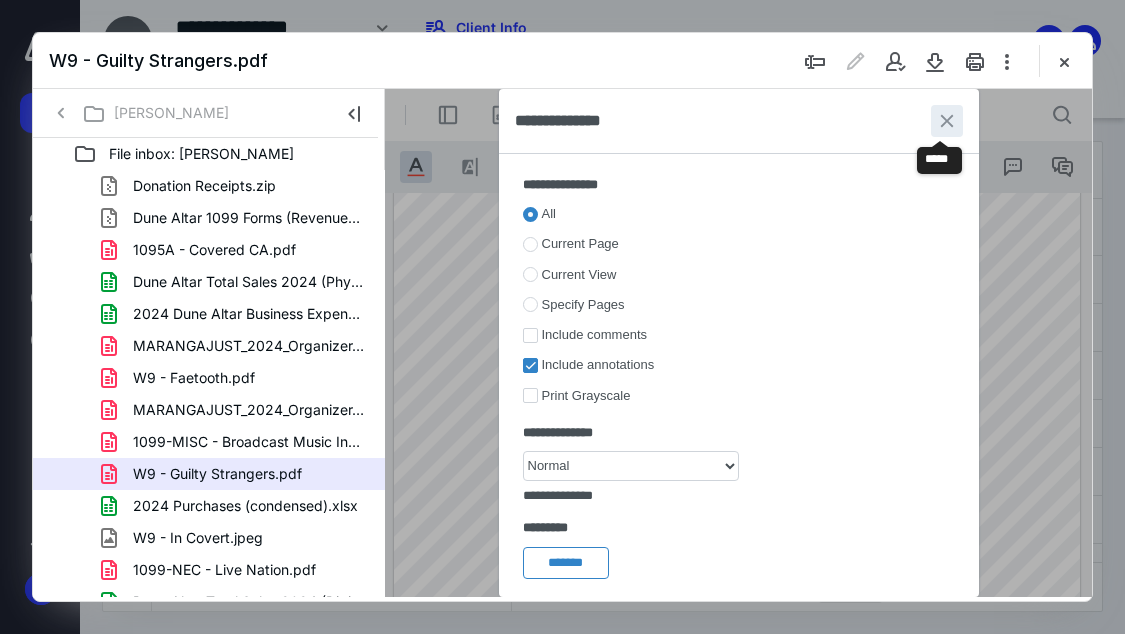 click at bounding box center [947, 121] 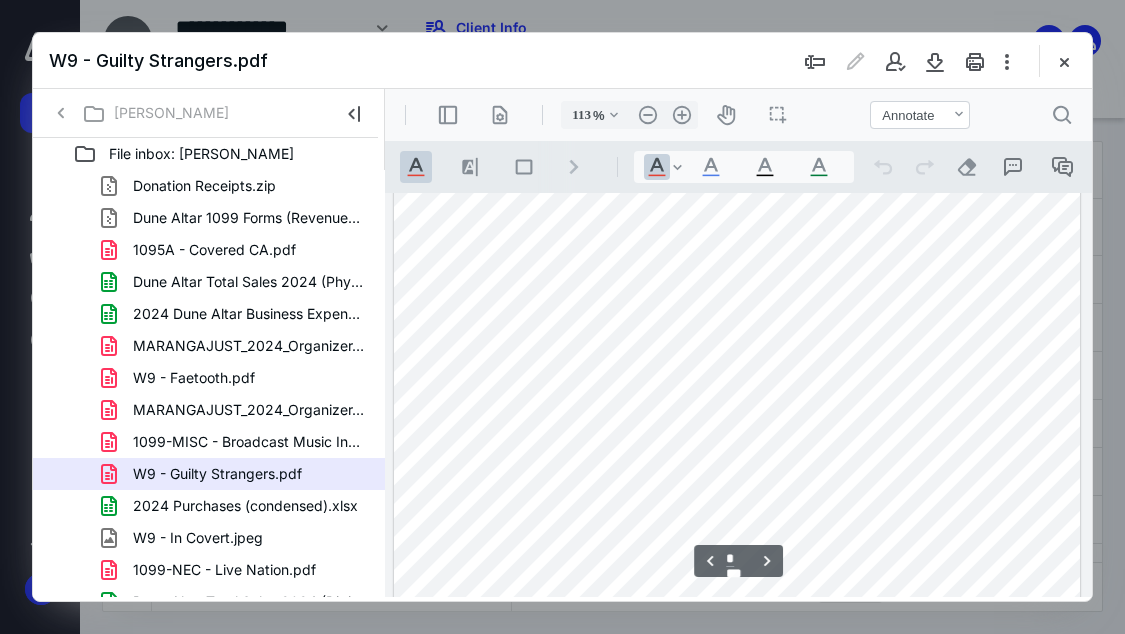 type on "*" 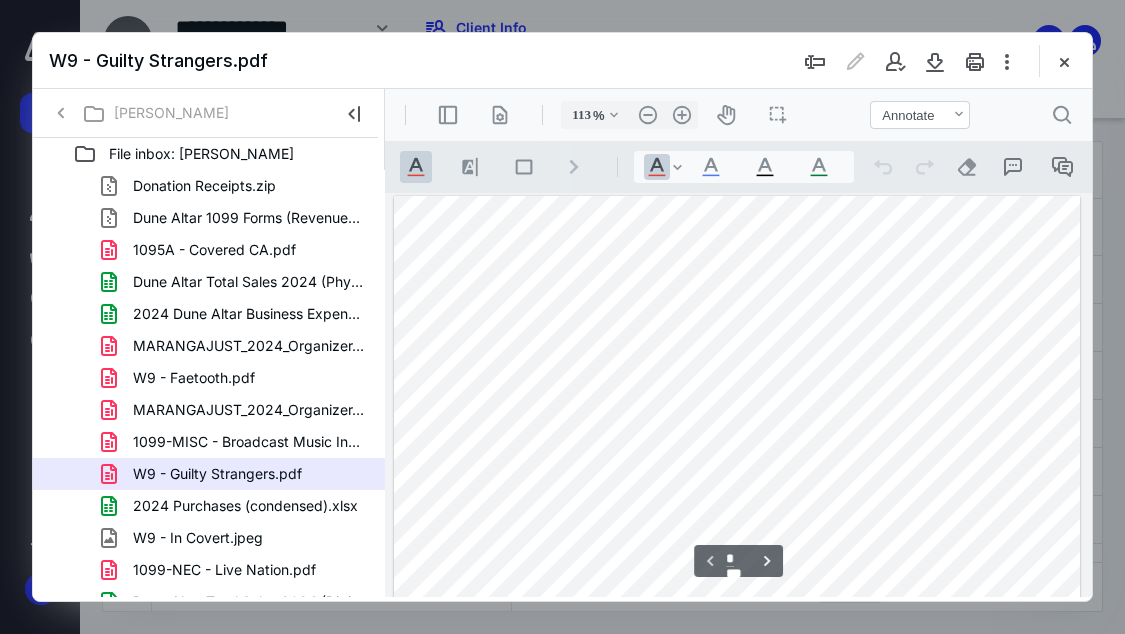 scroll, scrollTop: 0, scrollLeft: 0, axis: both 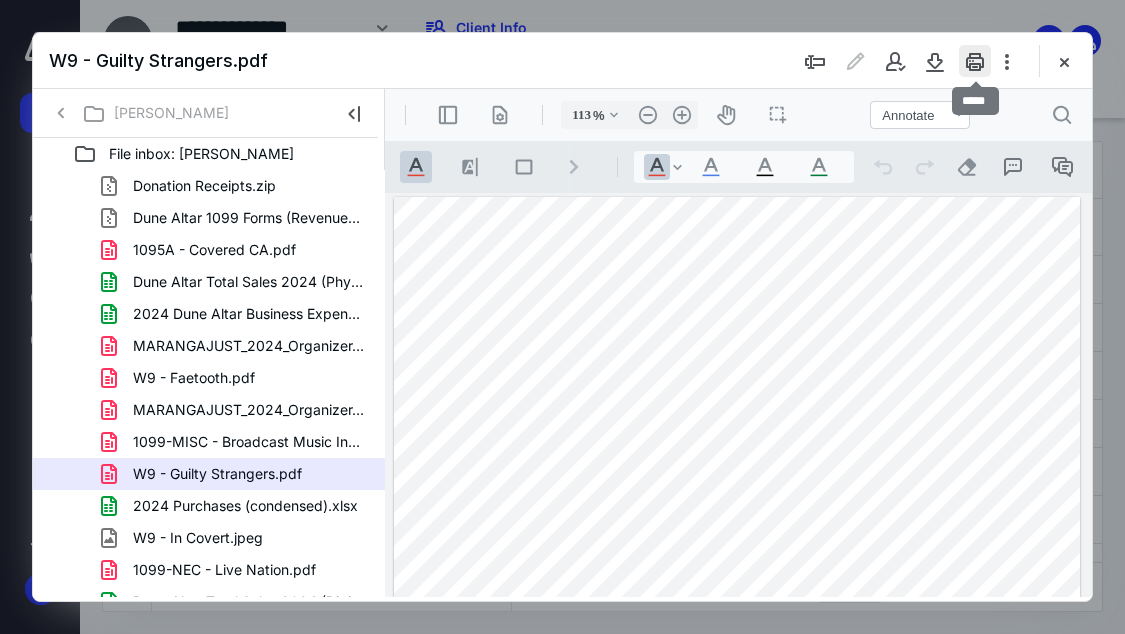 click at bounding box center [975, 61] 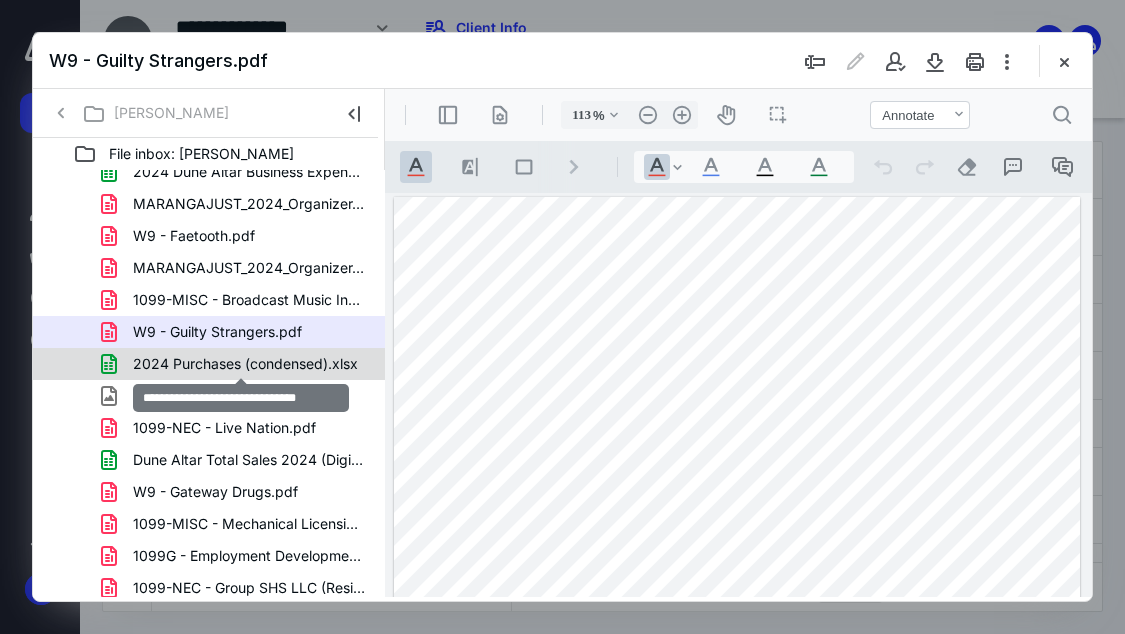 scroll, scrollTop: 149, scrollLeft: 0, axis: vertical 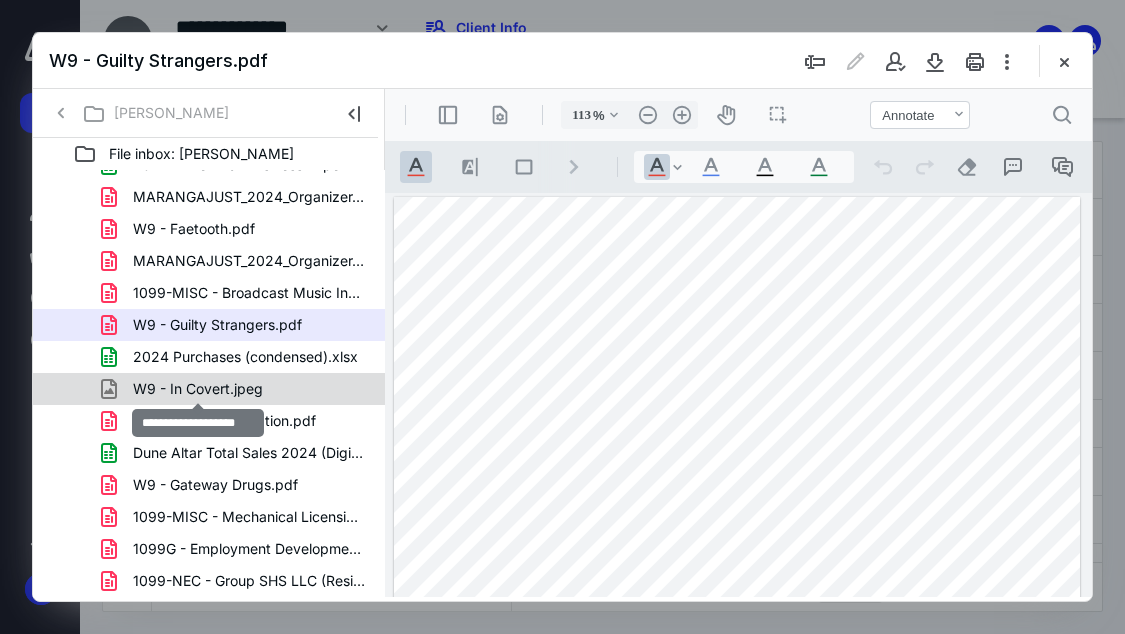 click on "W9 - In Covert.jpeg" at bounding box center (198, 389) 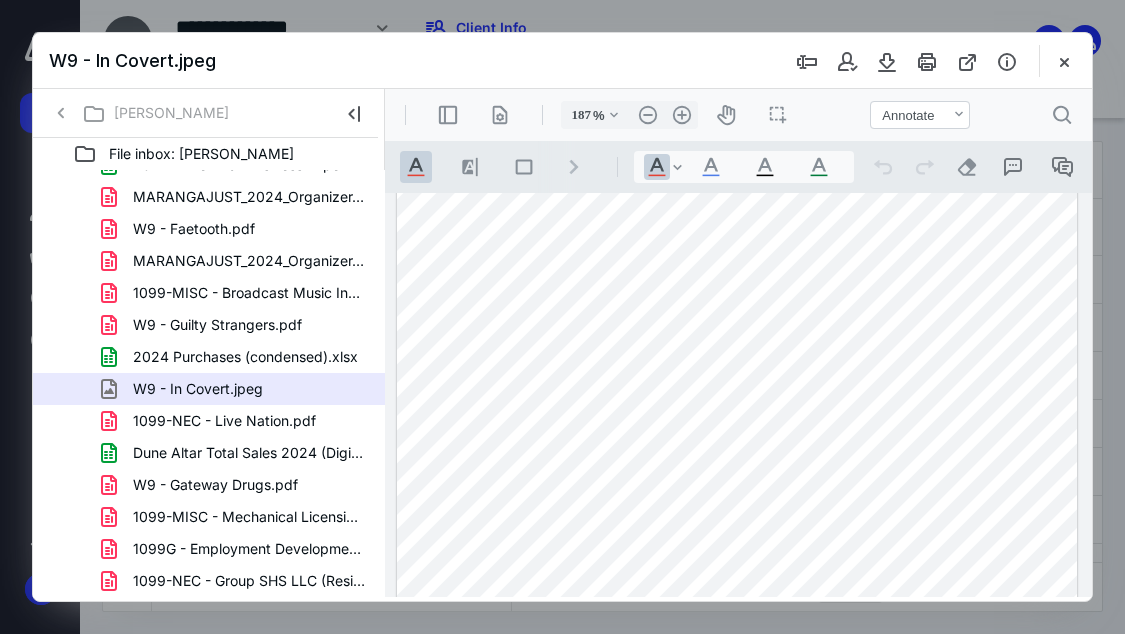 scroll, scrollTop: 200, scrollLeft: 0, axis: vertical 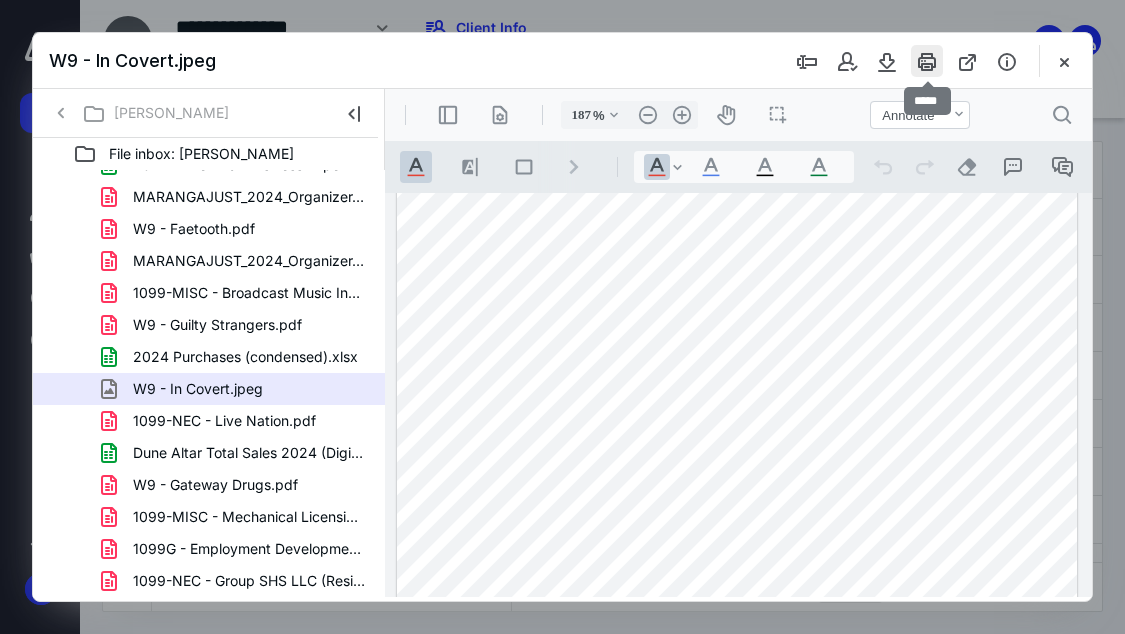 click at bounding box center (927, 61) 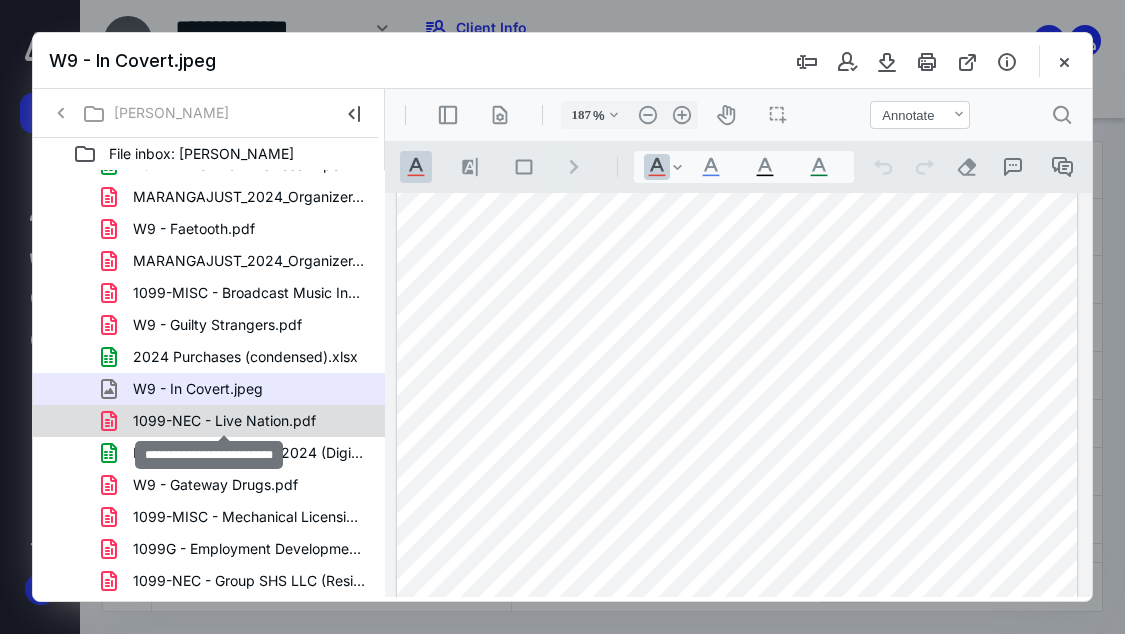 click on "1099-NEC - Live Nation.pdf" at bounding box center [224, 421] 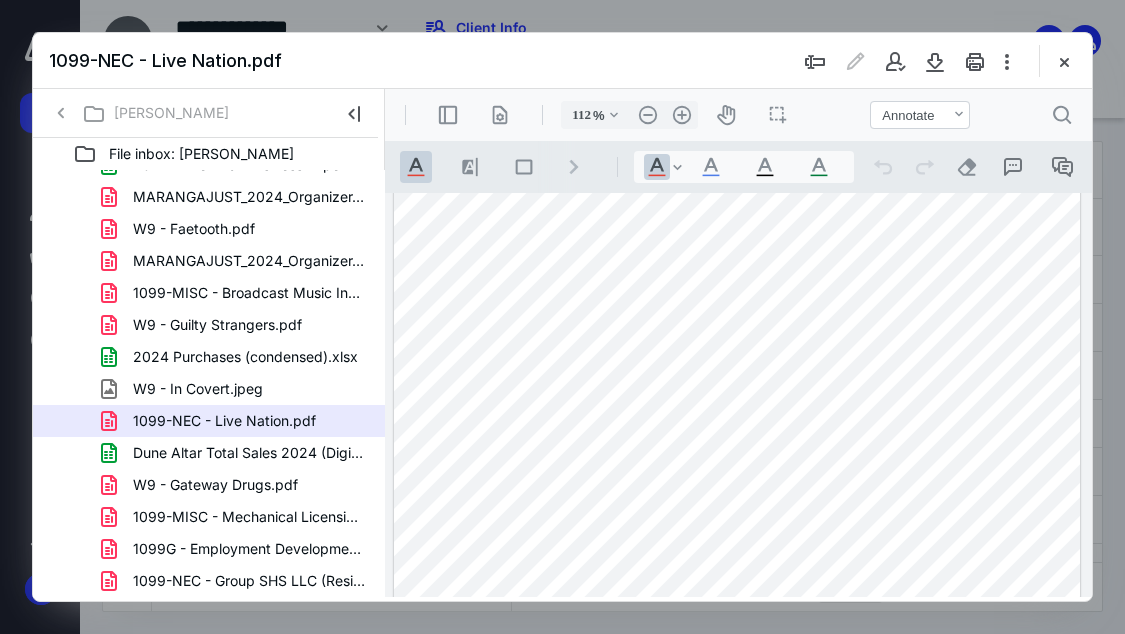 scroll, scrollTop: 91, scrollLeft: 0, axis: vertical 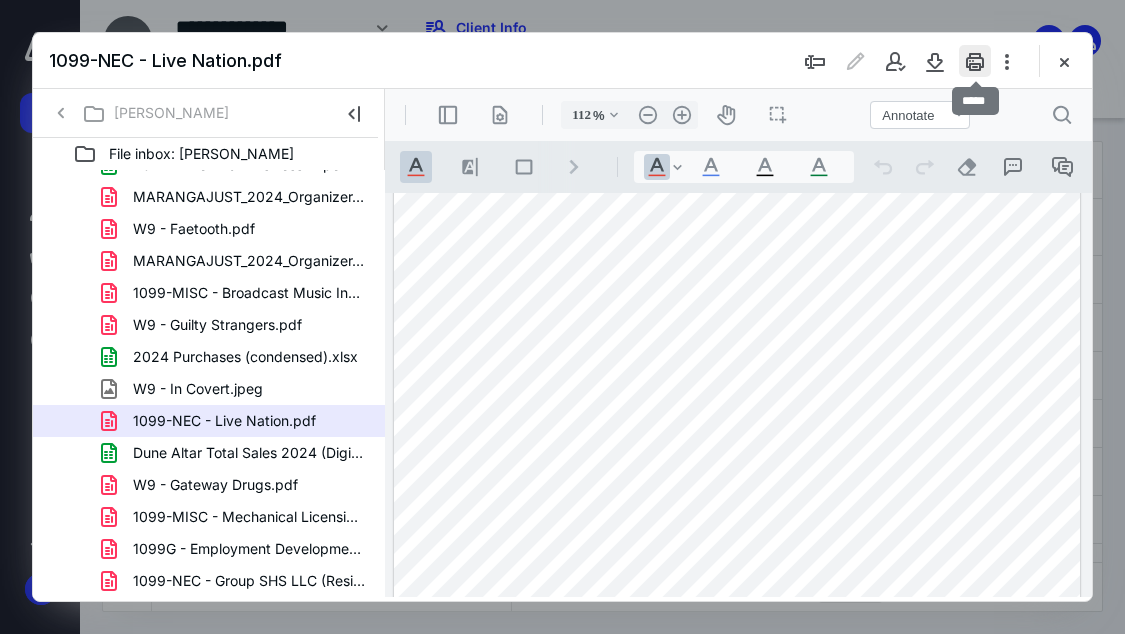 click at bounding box center [975, 61] 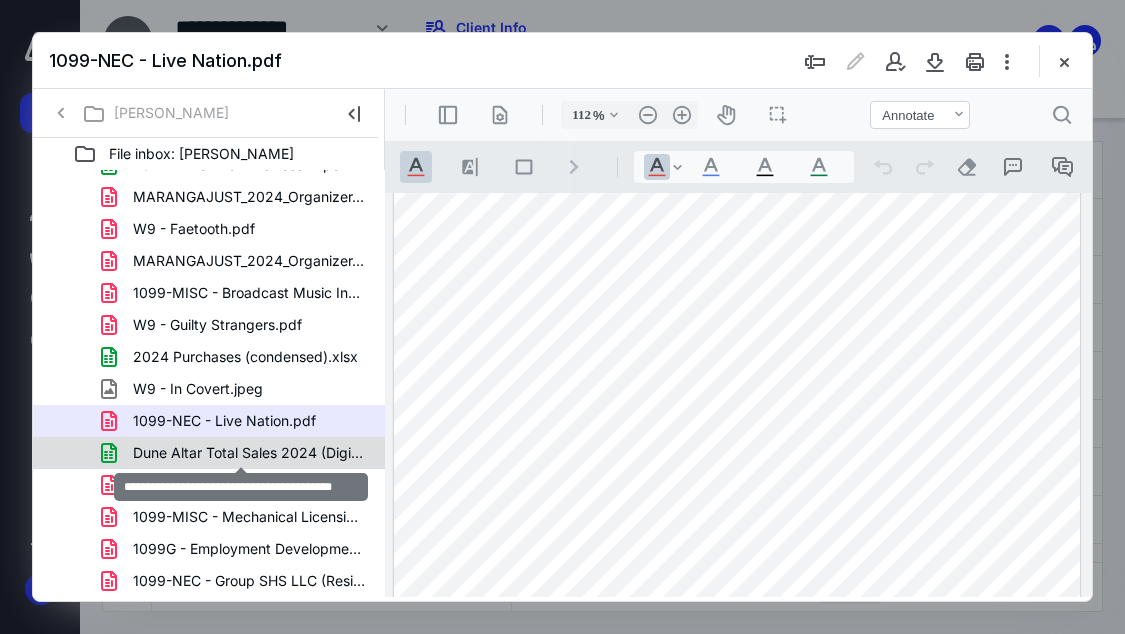 click on "Dune Altar Total Sales 2024 (Digital).xlsx" at bounding box center (249, 453) 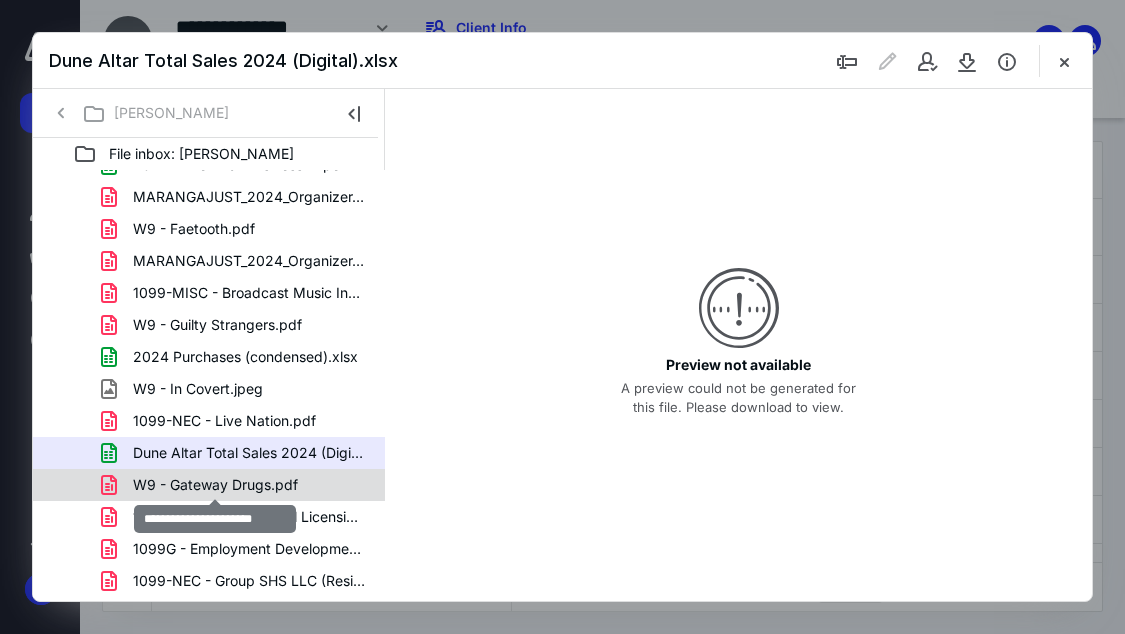 click on "W9 - Gateway Drugs.pdf" at bounding box center [215, 485] 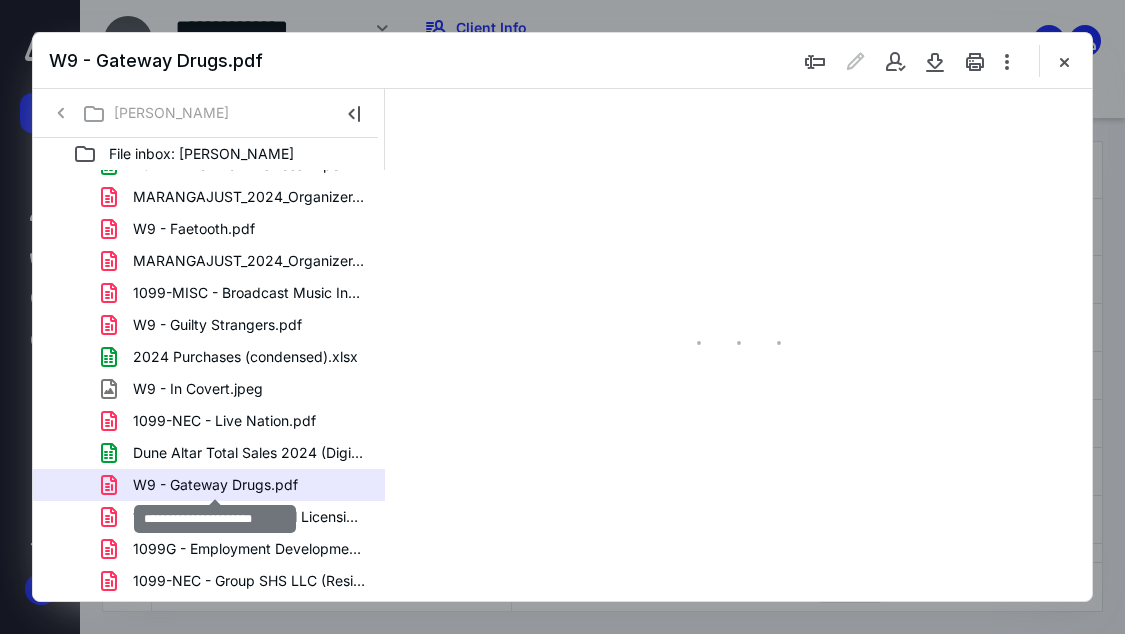 type on "113" 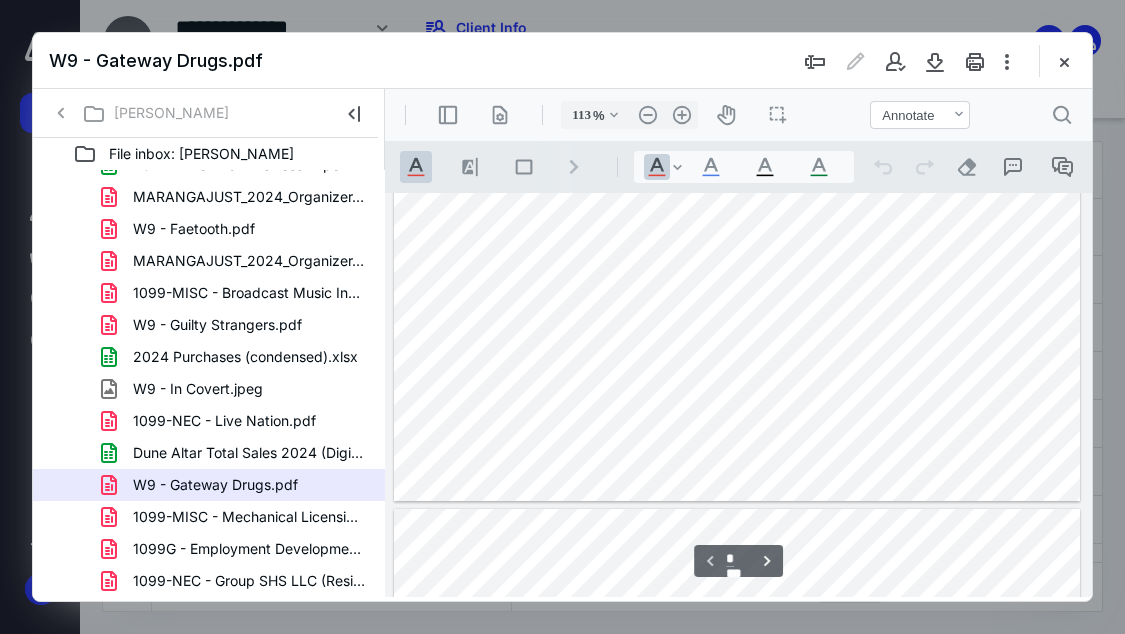scroll, scrollTop: 600, scrollLeft: 0, axis: vertical 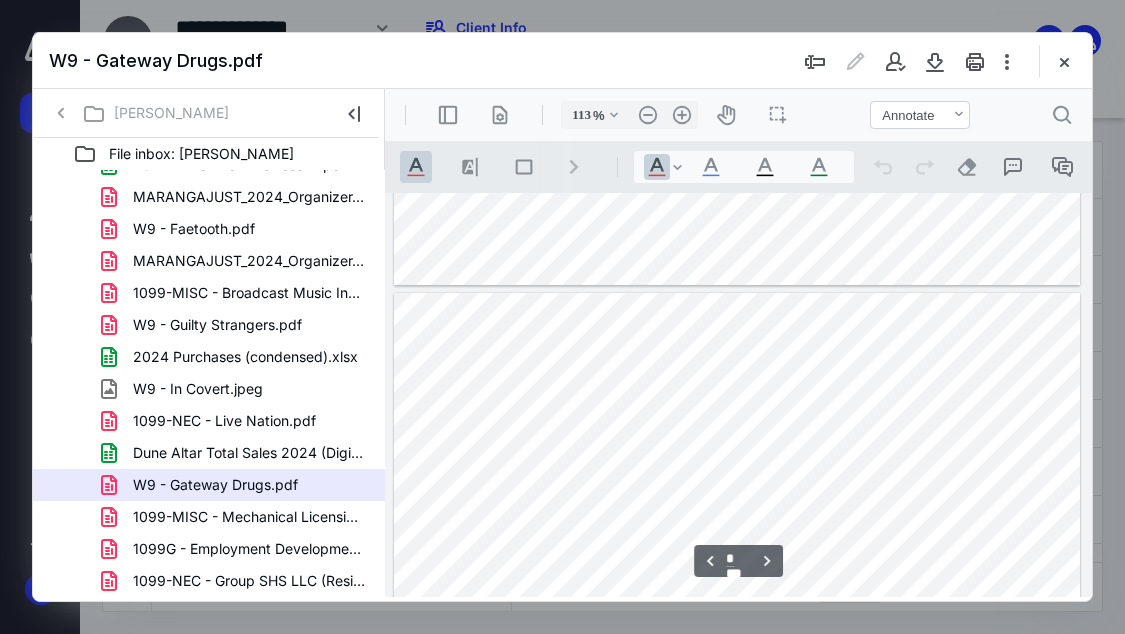type on "*" 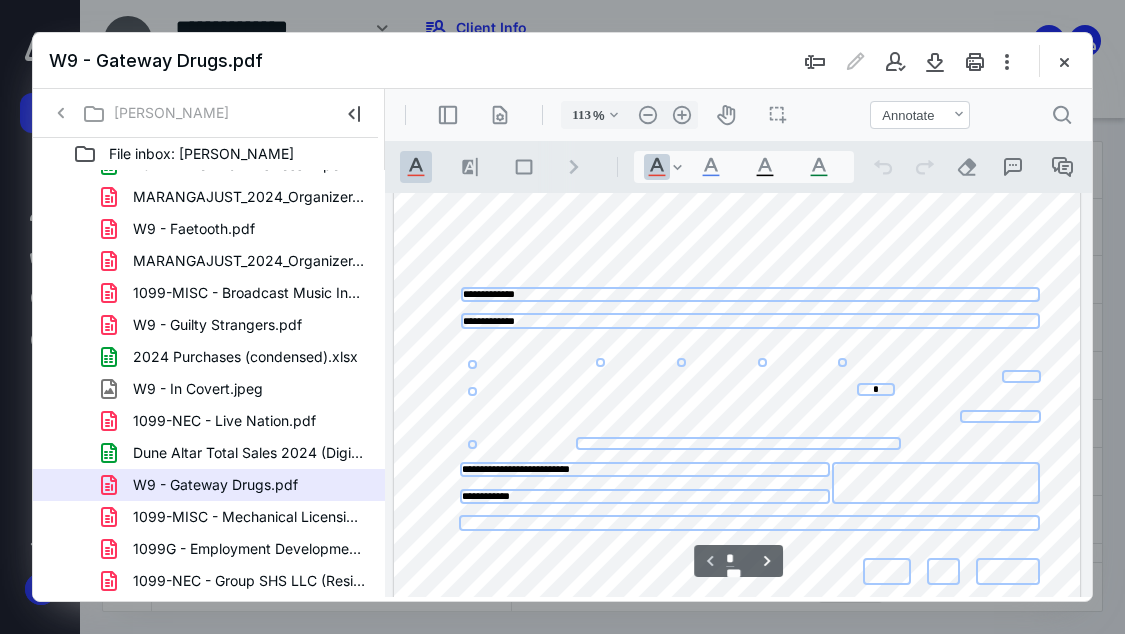 scroll, scrollTop: 0, scrollLeft: 0, axis: both 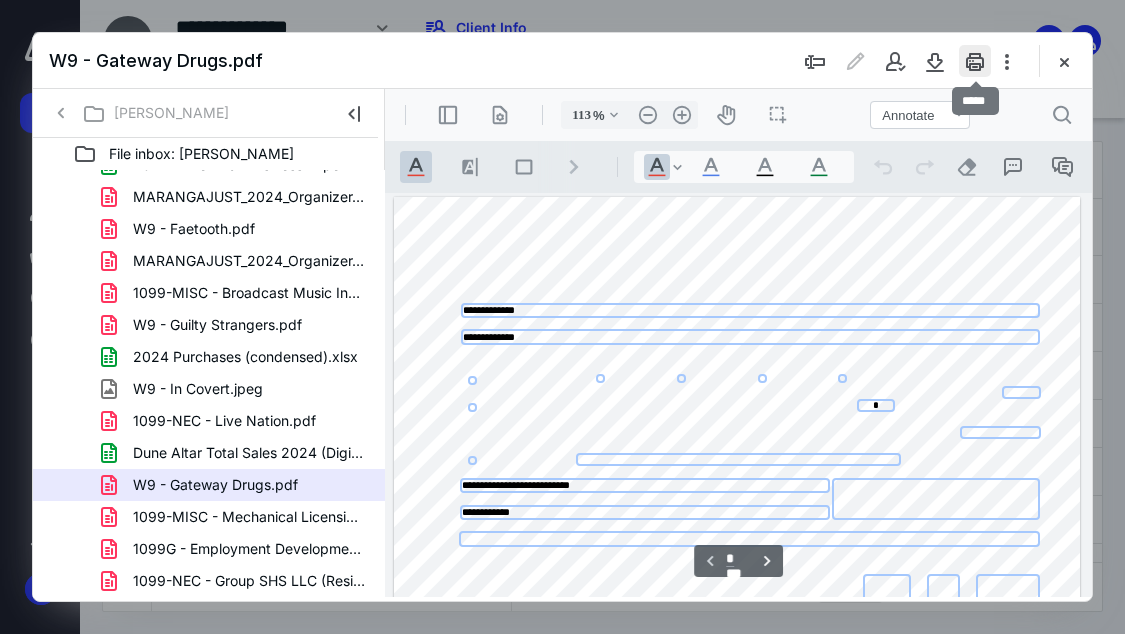 click at bounding box center (975, 61) 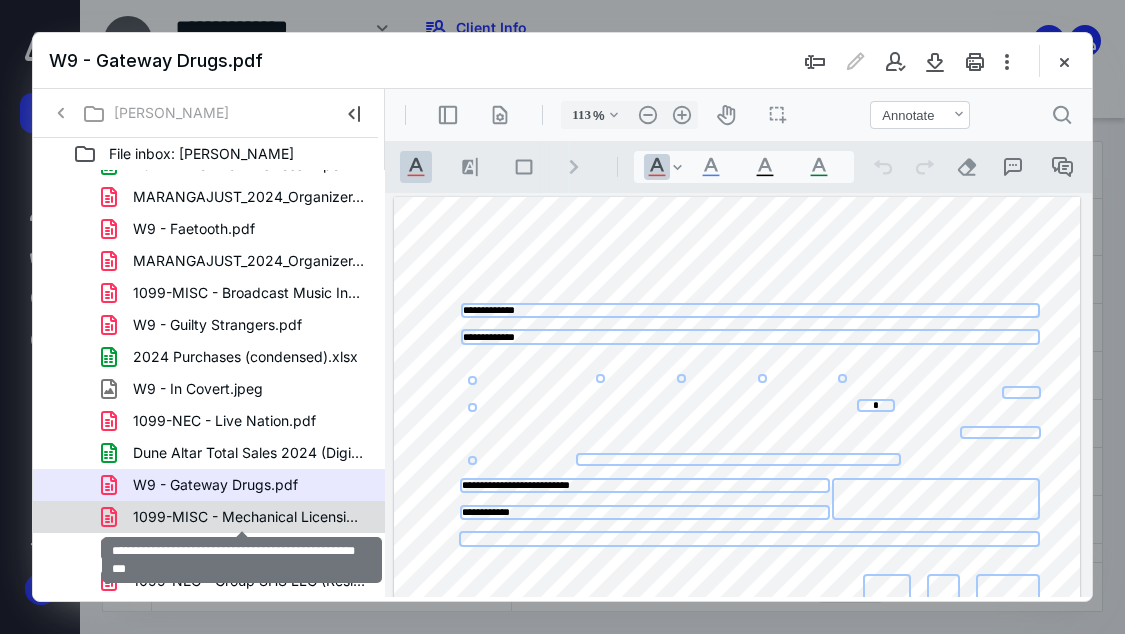 click on "1099-MISC - Mechanical Licensing Collective (MLC).pdf" at bounding box center (249, 517) 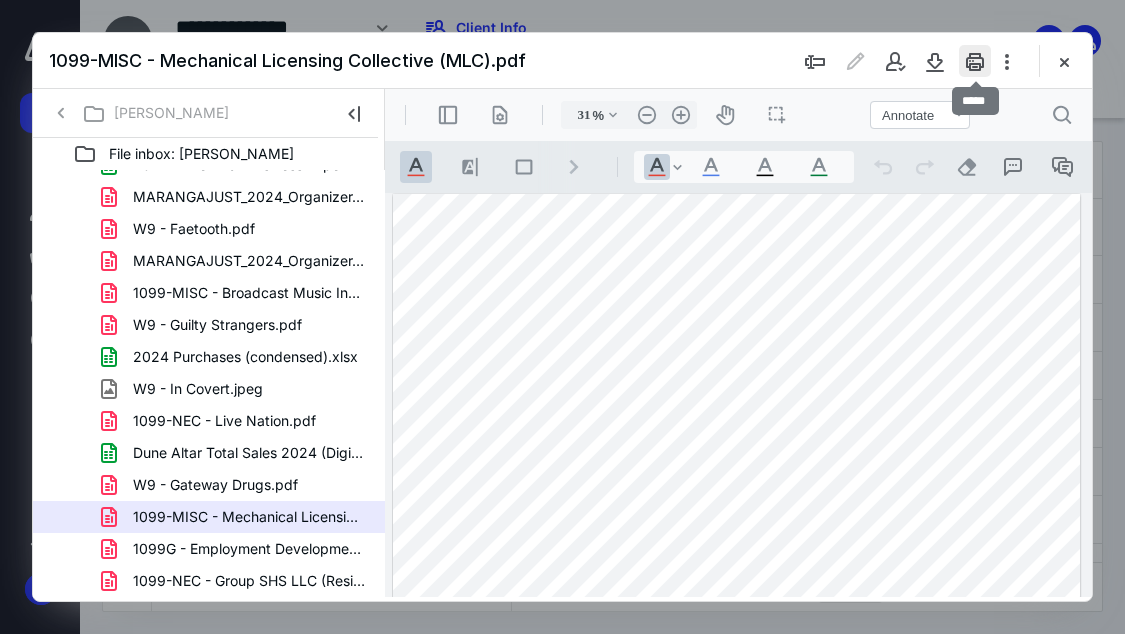click at bounding box center [975, 61] 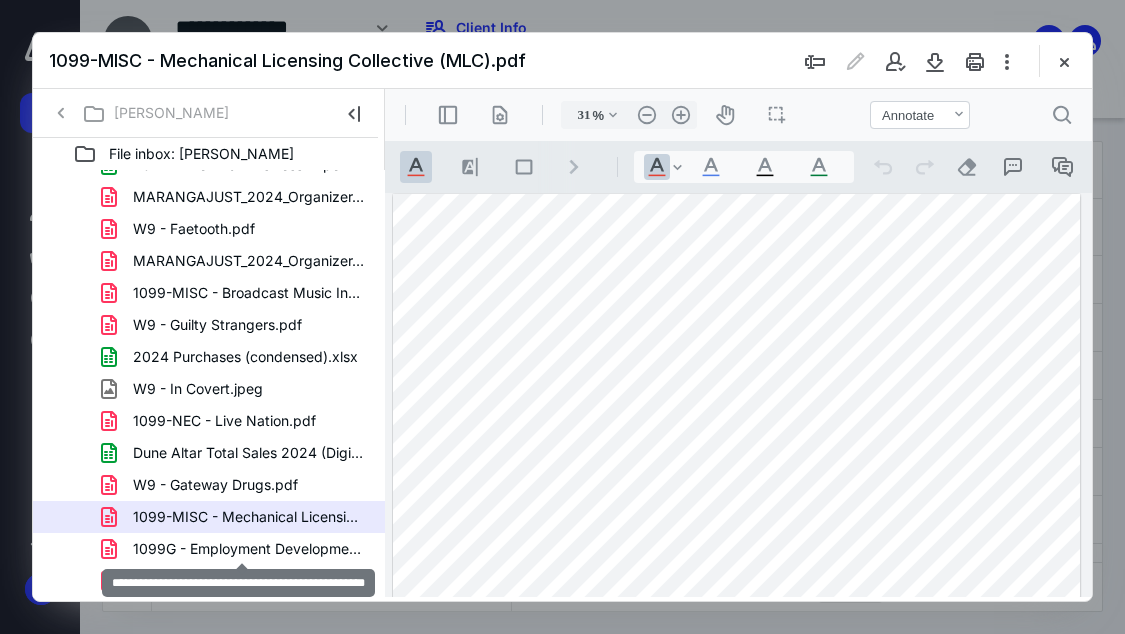 click on "1099G - Employment Development Department (EDD).pdf" at bounding box center (249, 549) 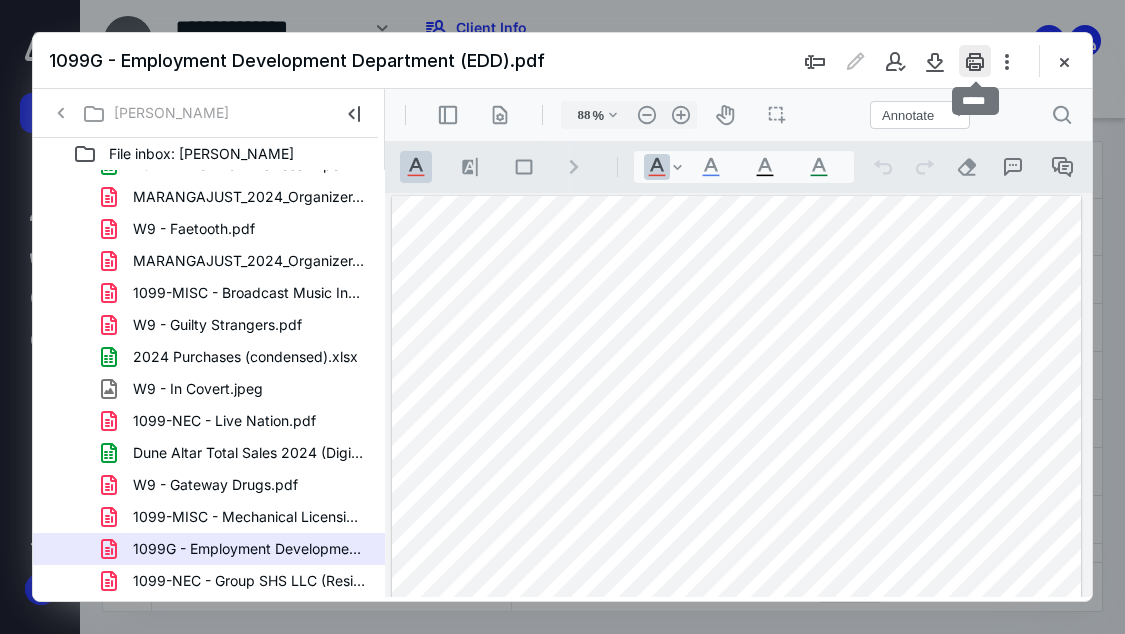 click at bounding box center [975, 61] 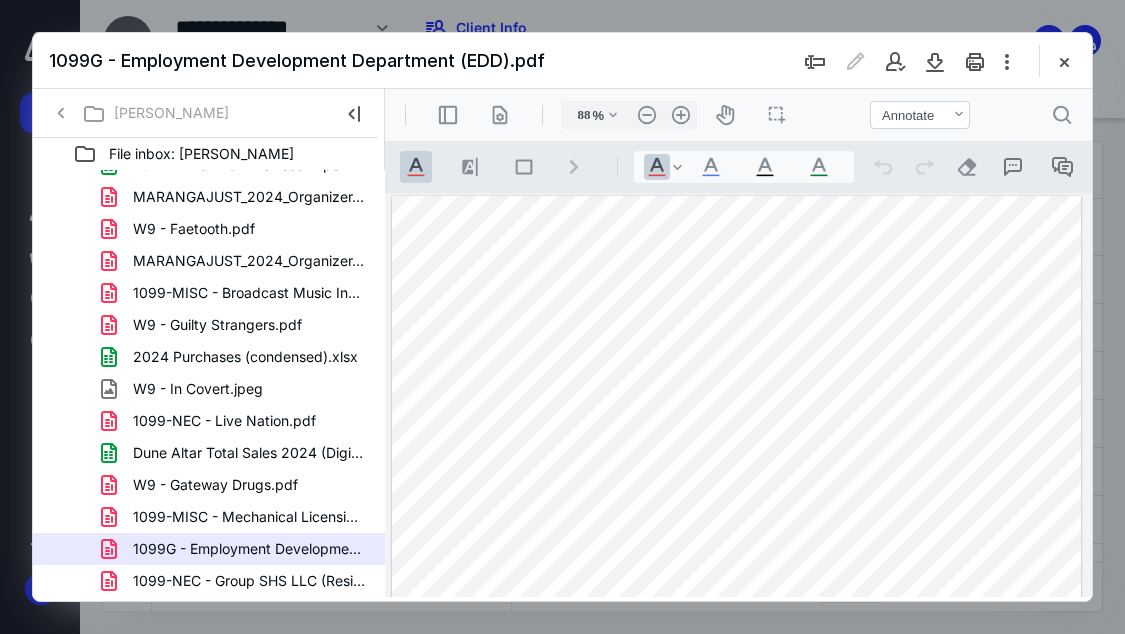 click on "1099-NEC - Group SHS LLC (Resident DTLA).pdf" at bounding box center [249, 581] 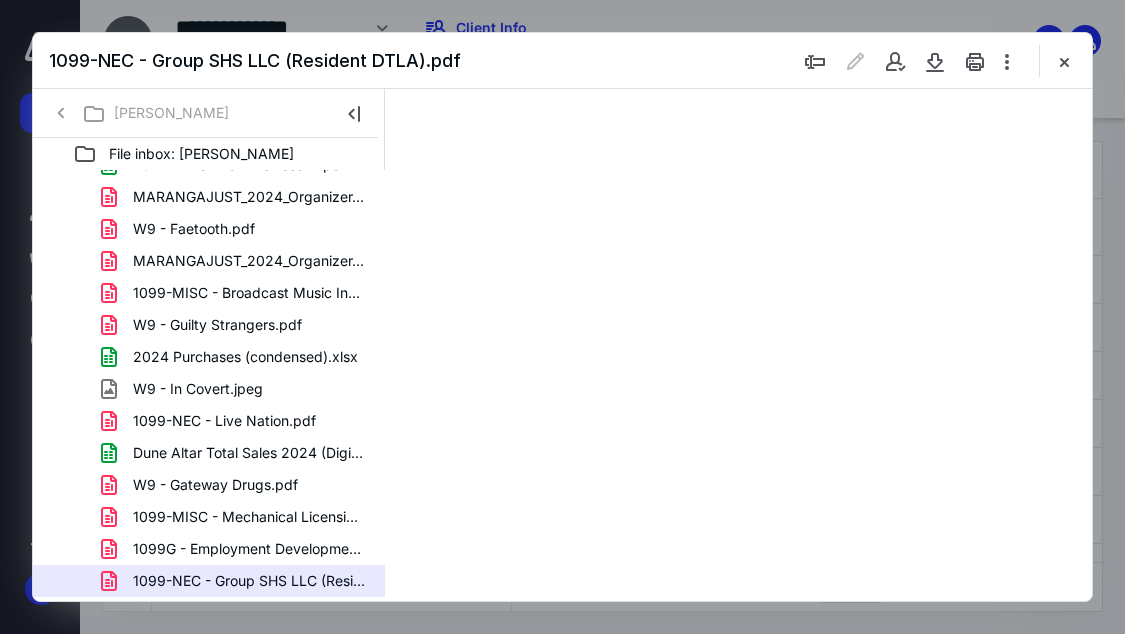 type on "88" 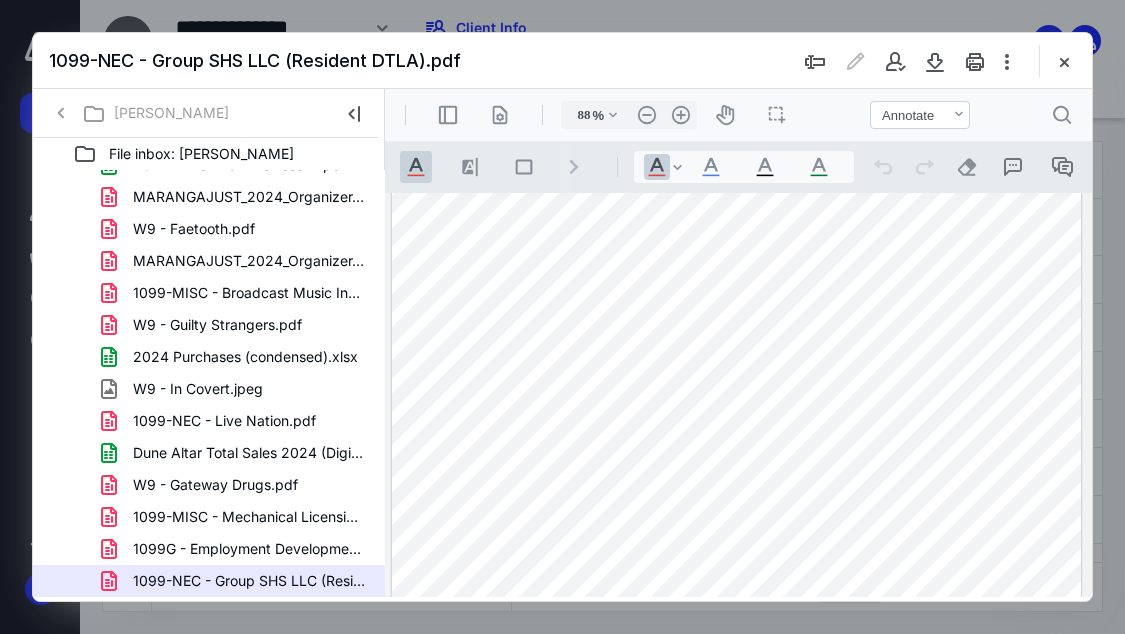 scroll, scrollTop: 135, scrollLeft: 0, axis: vertical 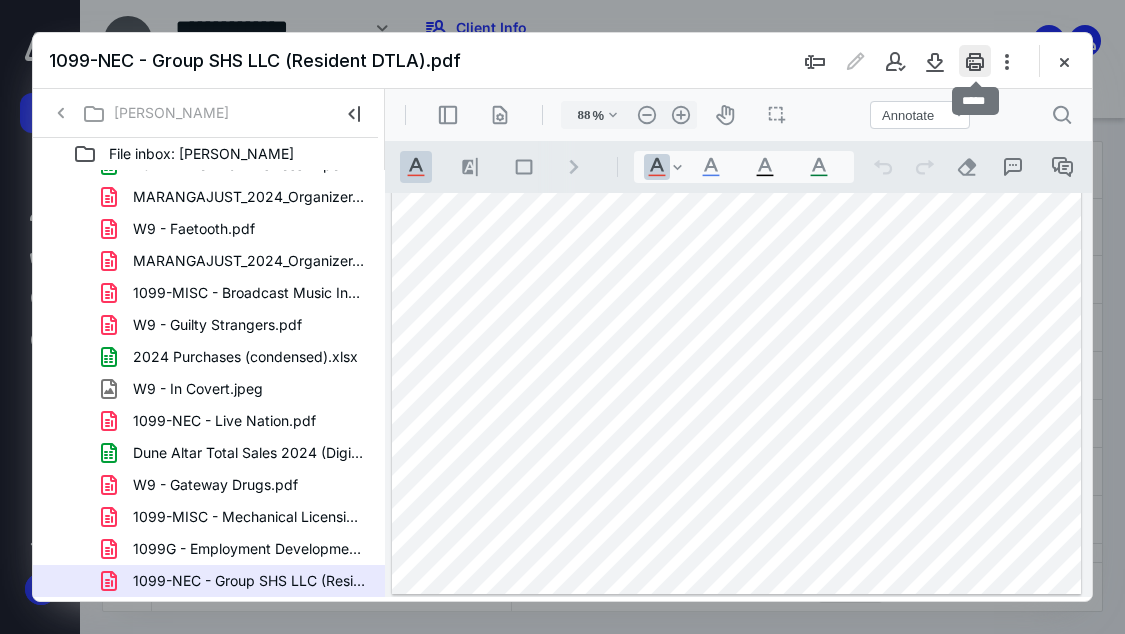 click at bounding box center (975, 61) 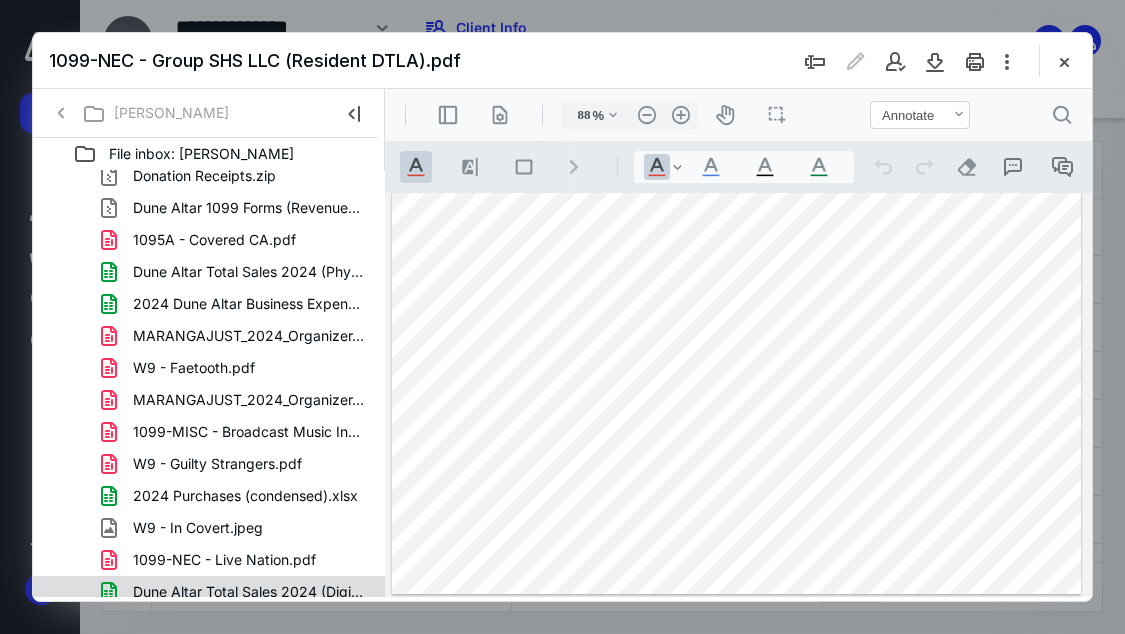 scroll, scrollTop: 0, scrollLeft: 0, axis: both 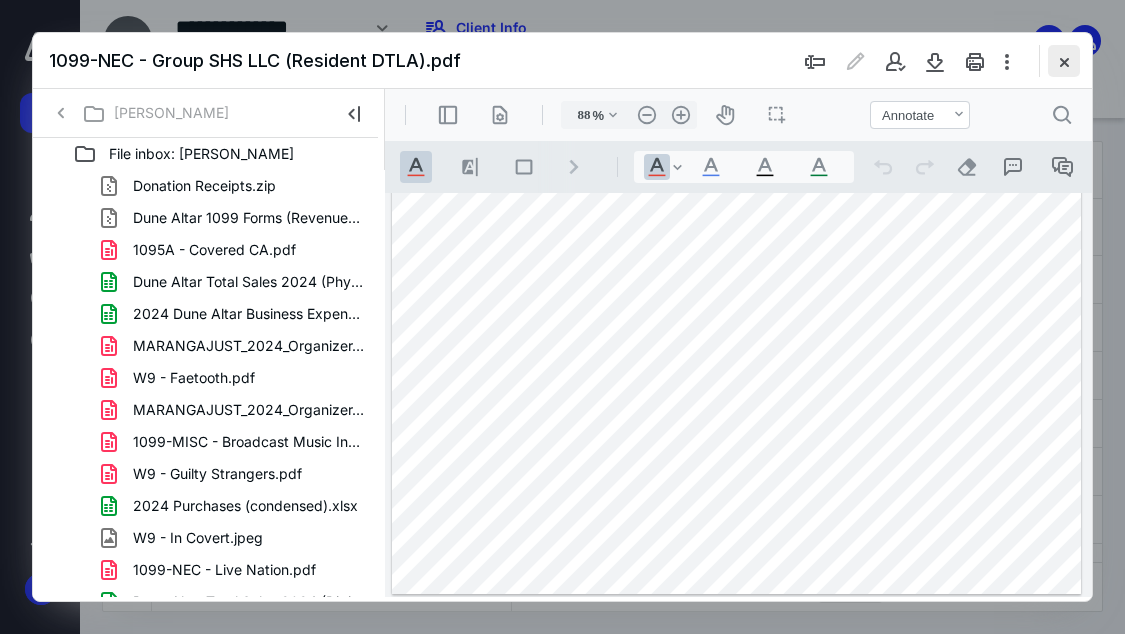 click at bounding box center (1064, 61) 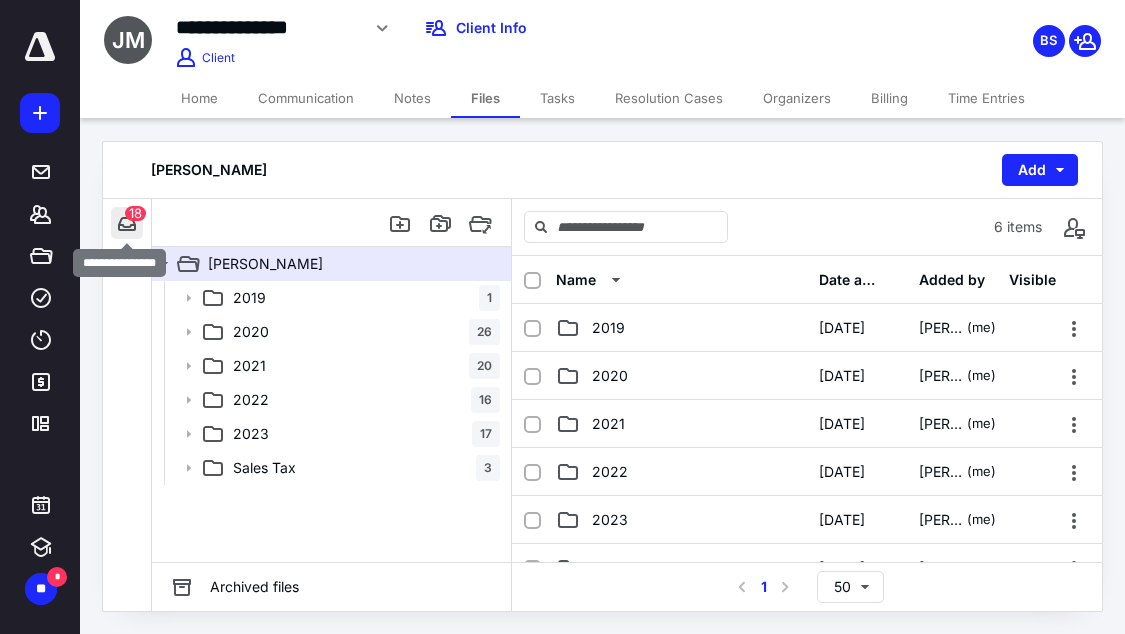 click at bounding box center (127, 223) 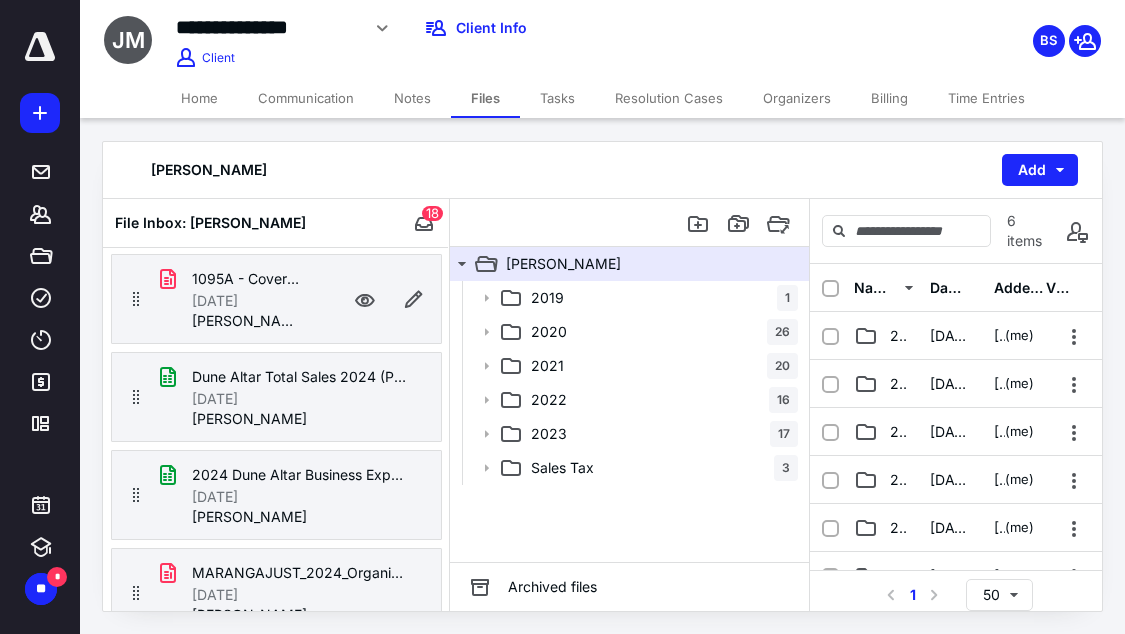 scroll, scrollTop: 300, scrollLeft: 0, axis: vertical 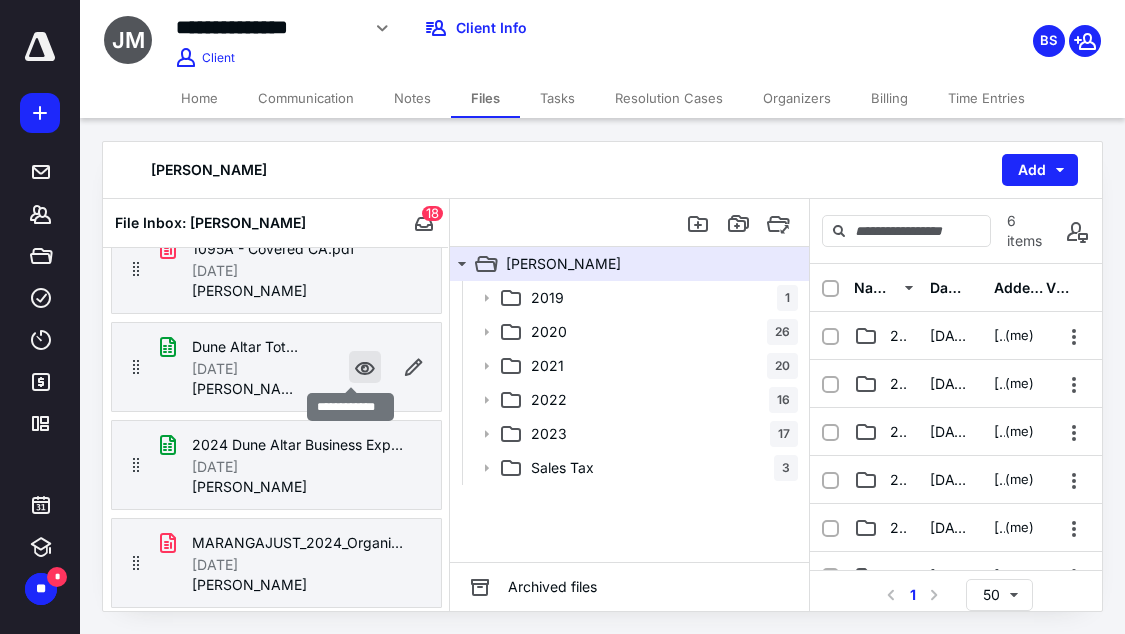 click at bounding box center (365, 367) 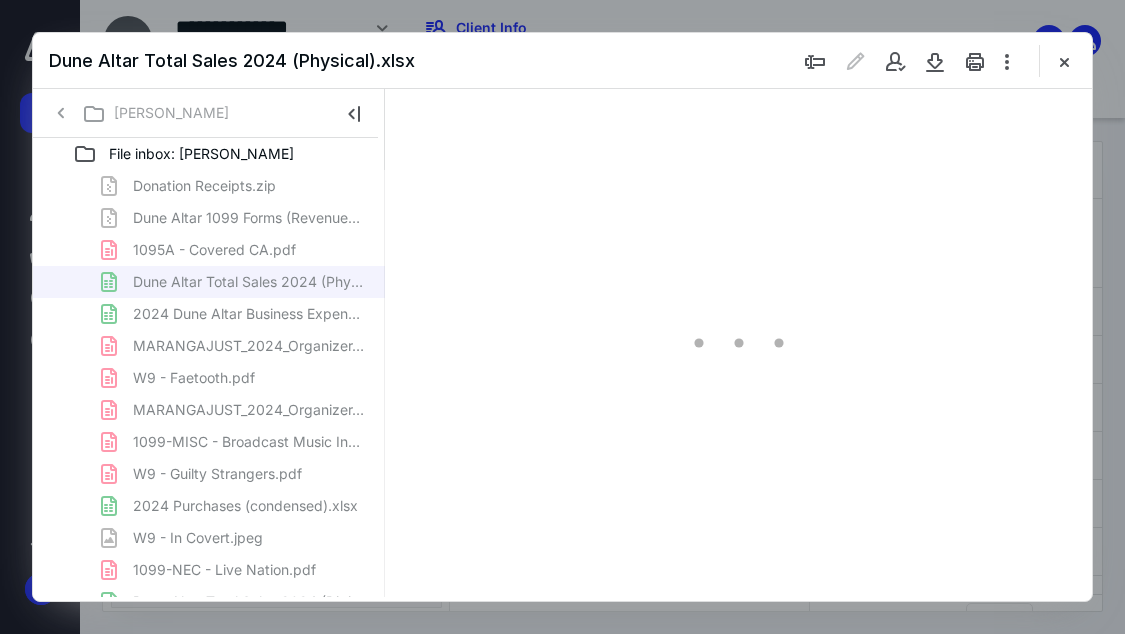 scroll, scrollTop: 0, scrollLeft: 0, axis: both 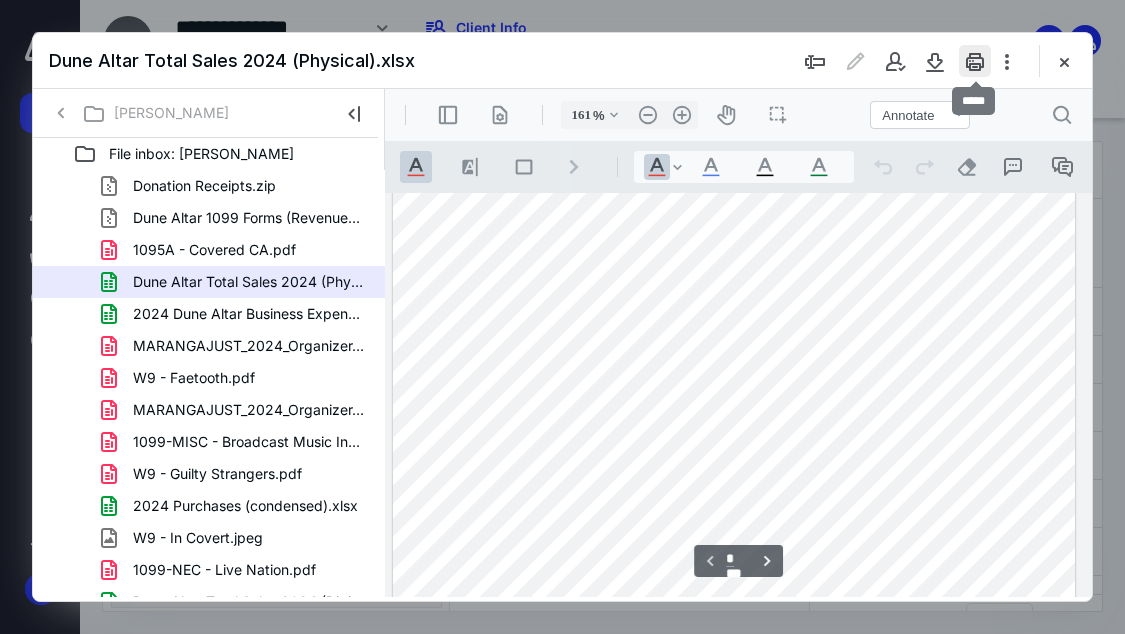click at bounding box center (975, 61) 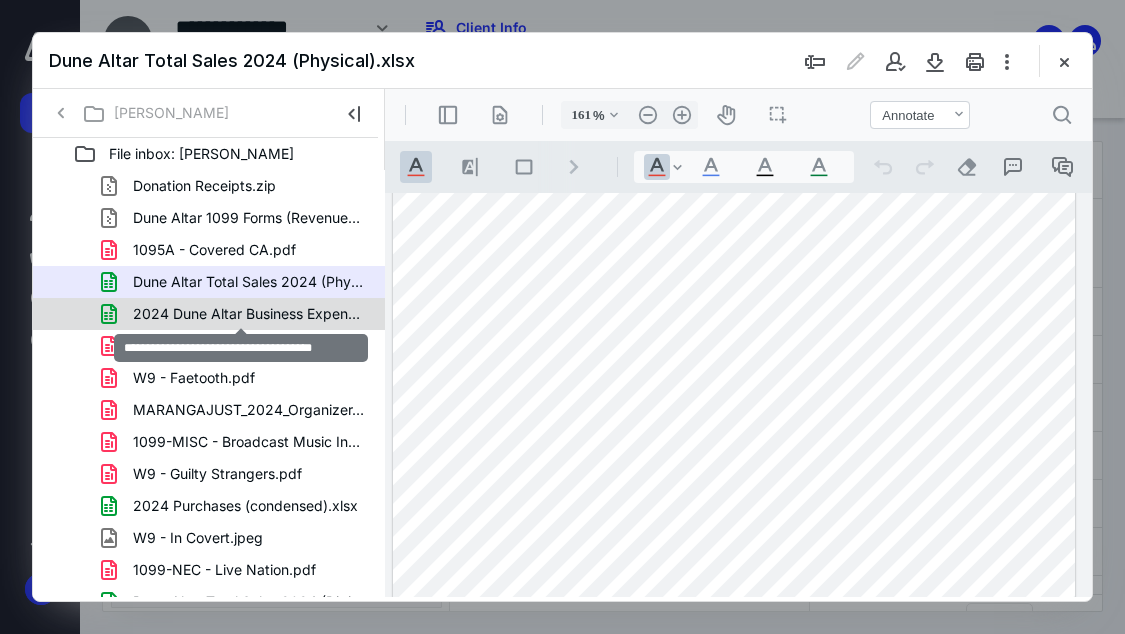 click on "2024 Dune Altar Business Expenses.xlsx" at bounding box center (249, 314) 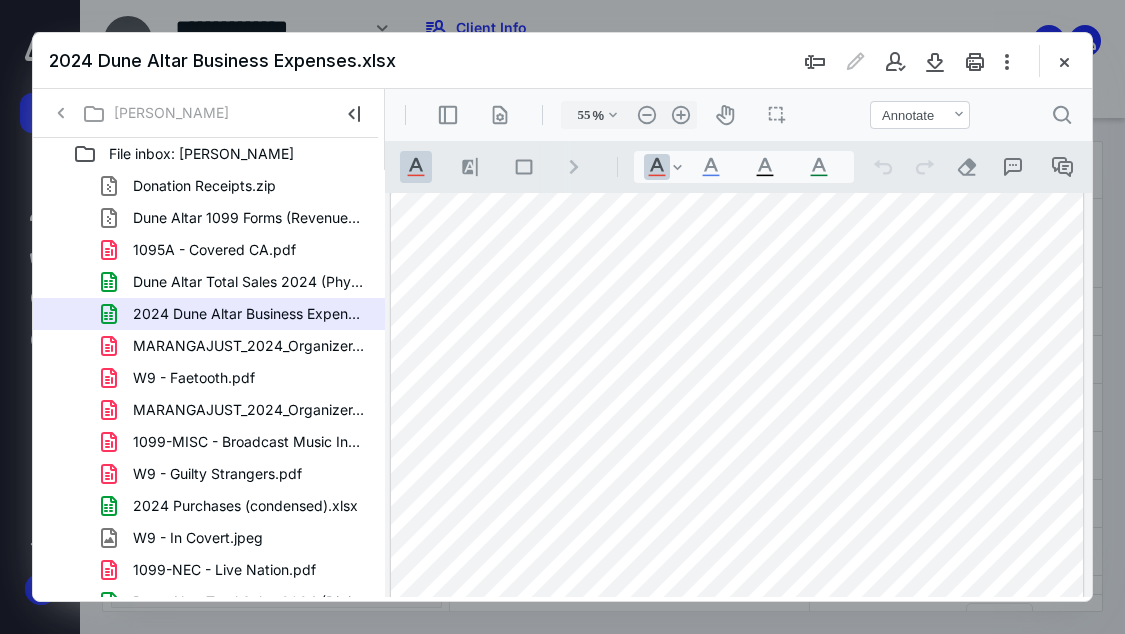 scroll, scrollTop: 2042, scrollLeft: 0, axis: vertical 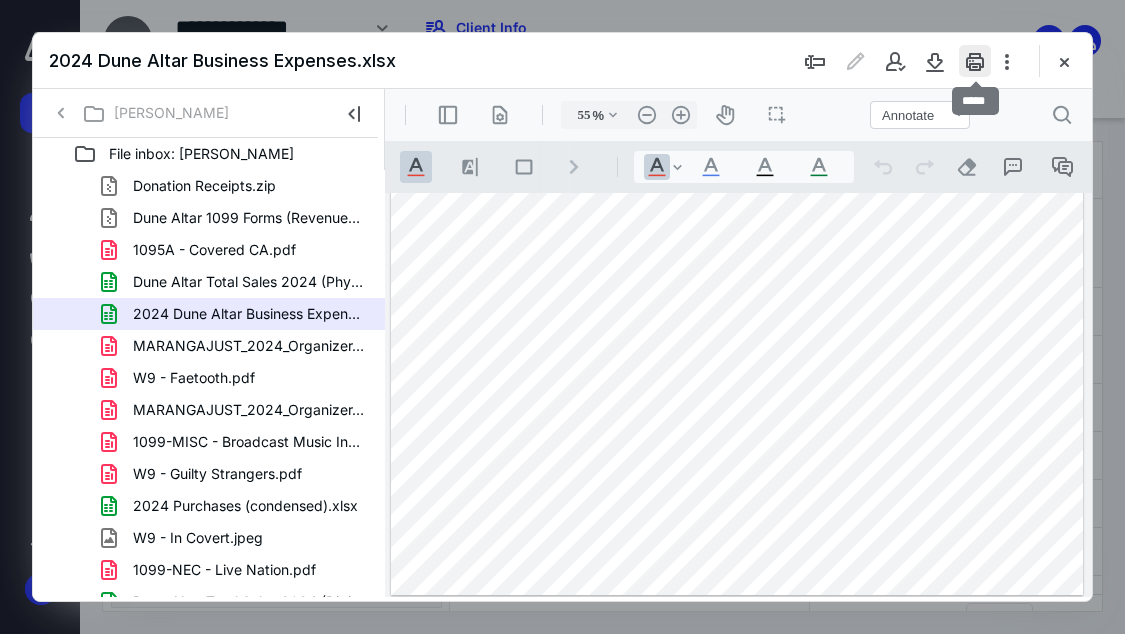 click at bounding box center [975, 61] 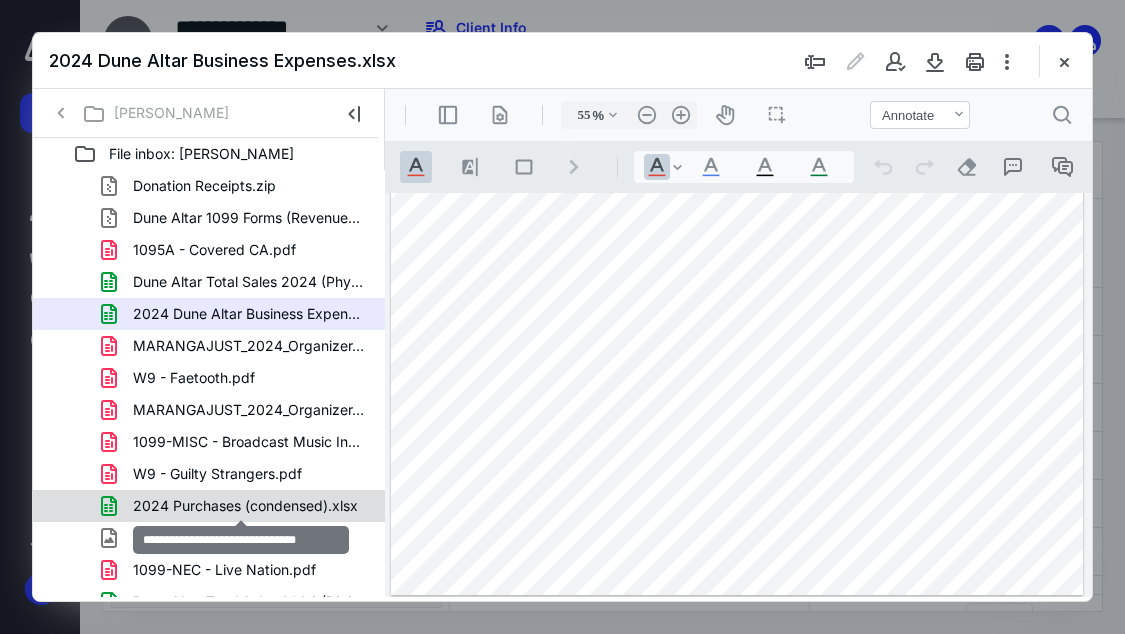click on "2024 Purchases (condensed).xlsx" at bounding box center [245, 506] 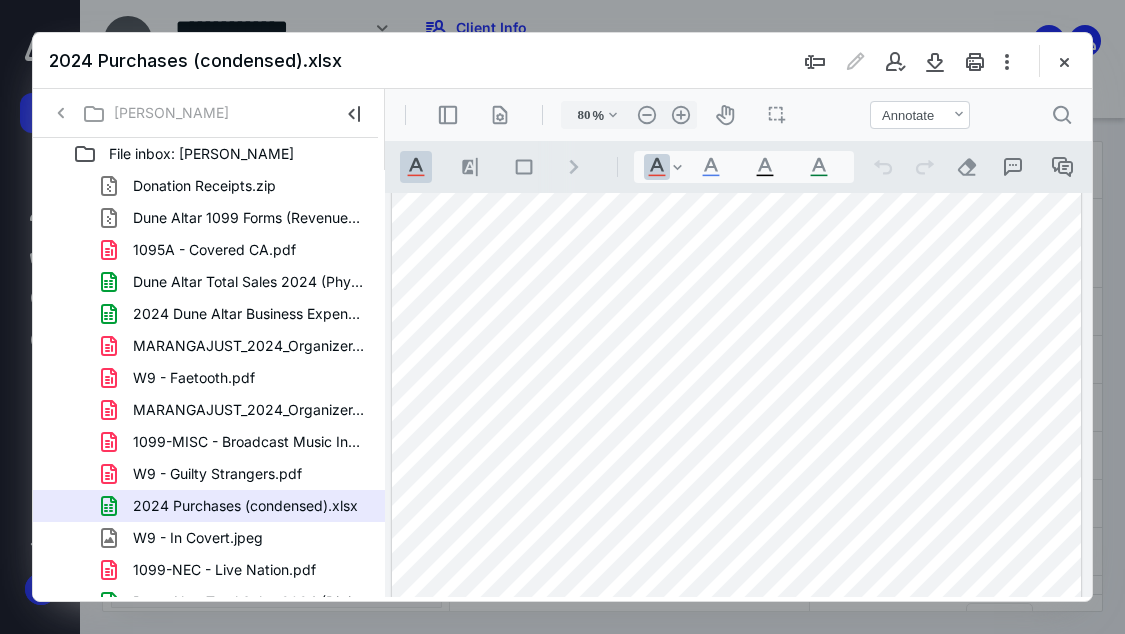 scroll, scrollTop: 853, scrollLeft: 0, axis: vertical 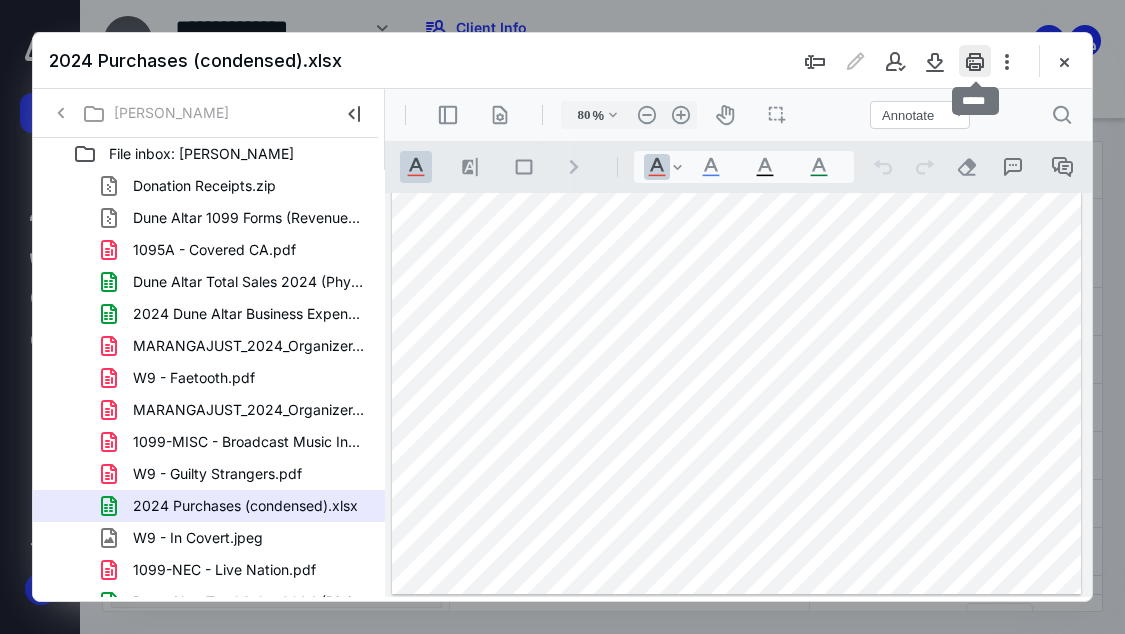 click at bounding box center (975, 61) 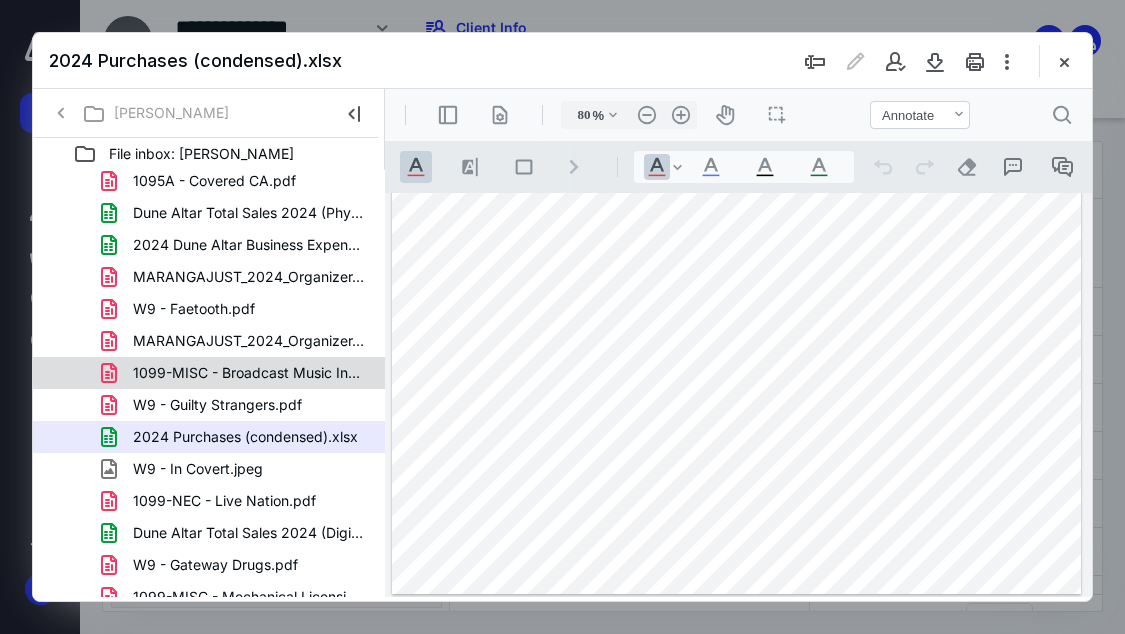 scroll, scrollTop: 149, scrollLeft: 0, axis: vertical 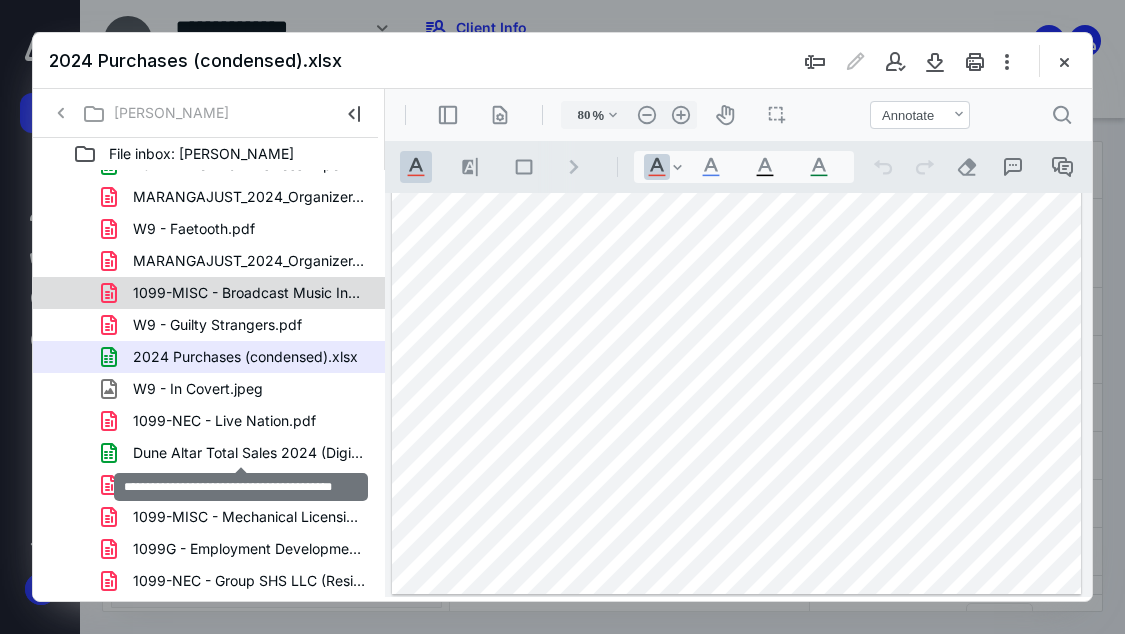 click on "Dune Altar Total Sales 2024 (Digital).xlsx" at bounding box center [249, 453] 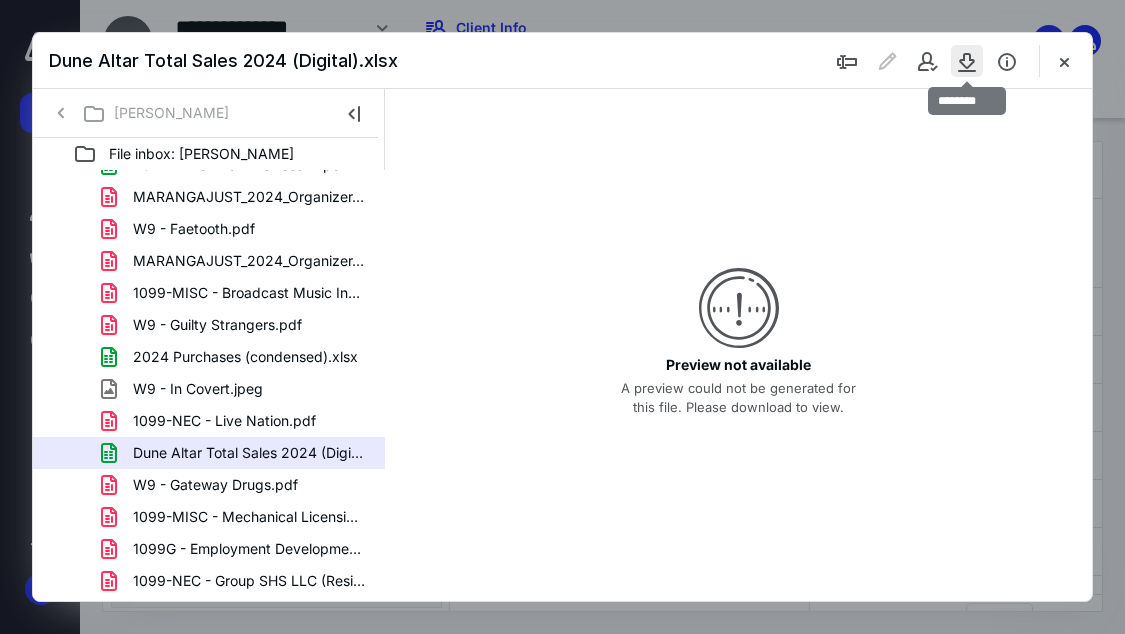 click at bounding box center (967, 61) 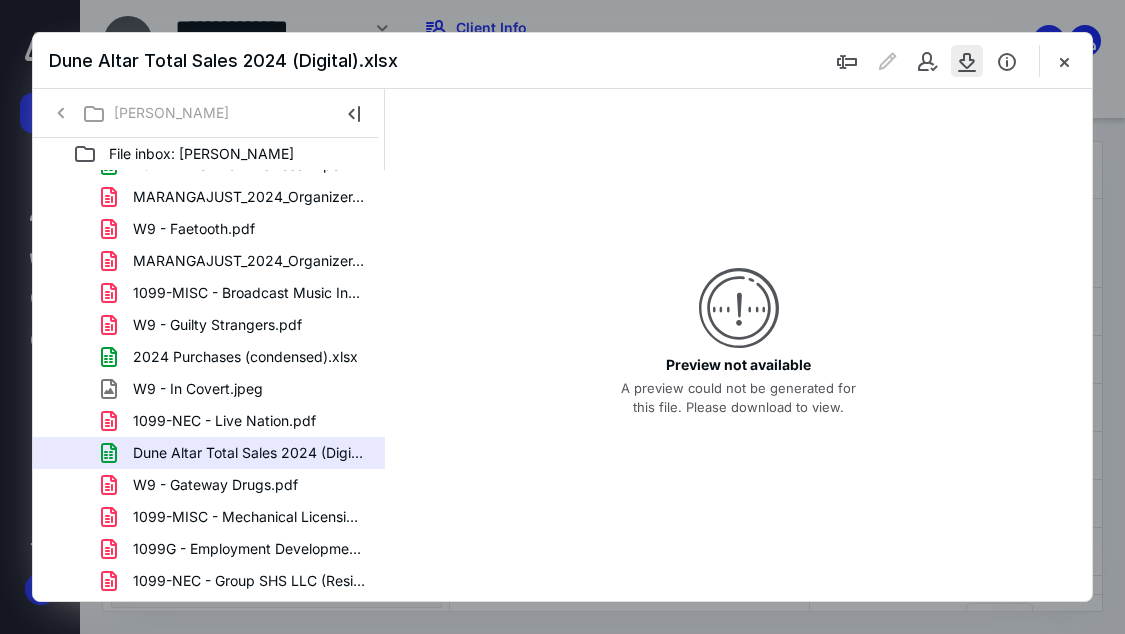 drag, startPoint x: 252, startPoint y: 350, endPoint x: 969, endPoint y: 53, distance: 776.0786 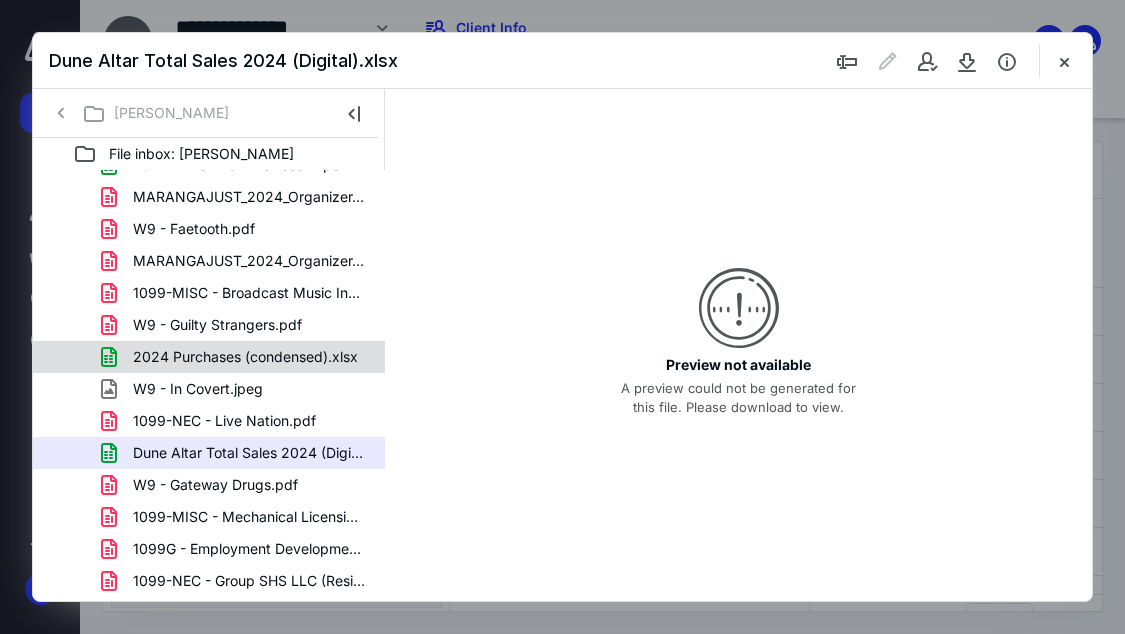 click on "2024 Purchases (condensed).xlsx" at bounding box center [233, 357] 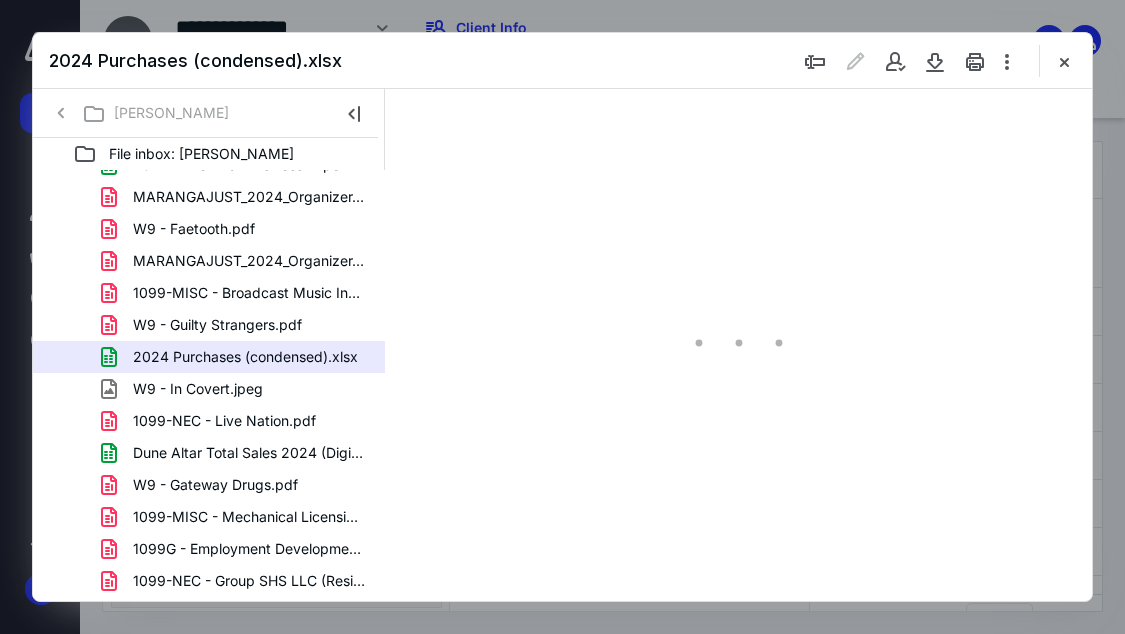 scroll, scrollTop: 0, scrollLeft: 0, axis: both 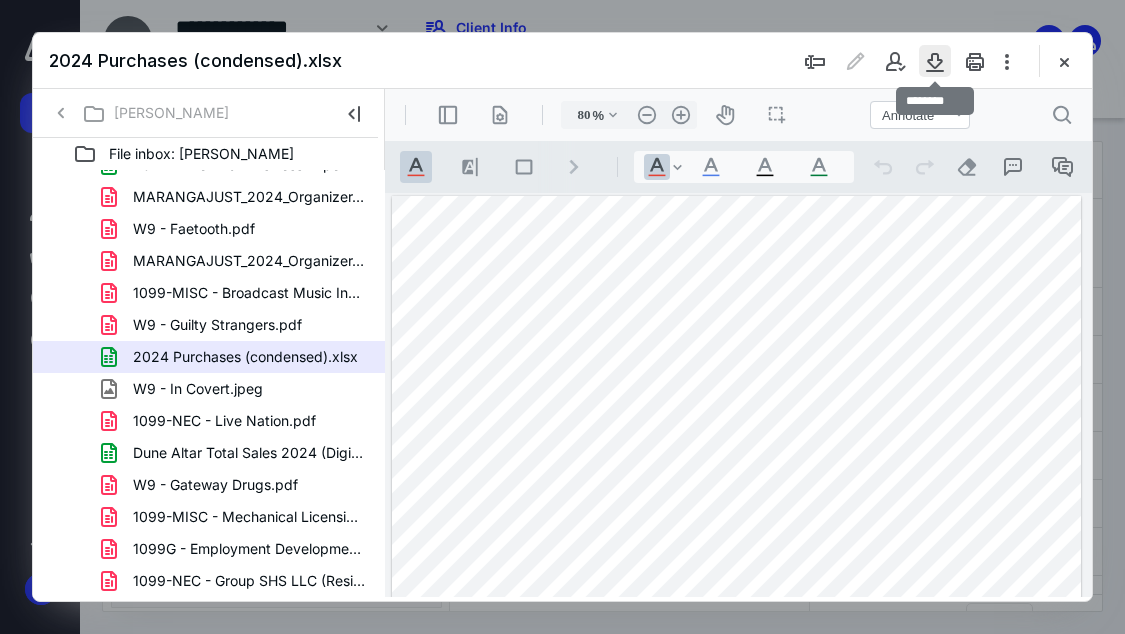 click at bounding box center [935, 61] 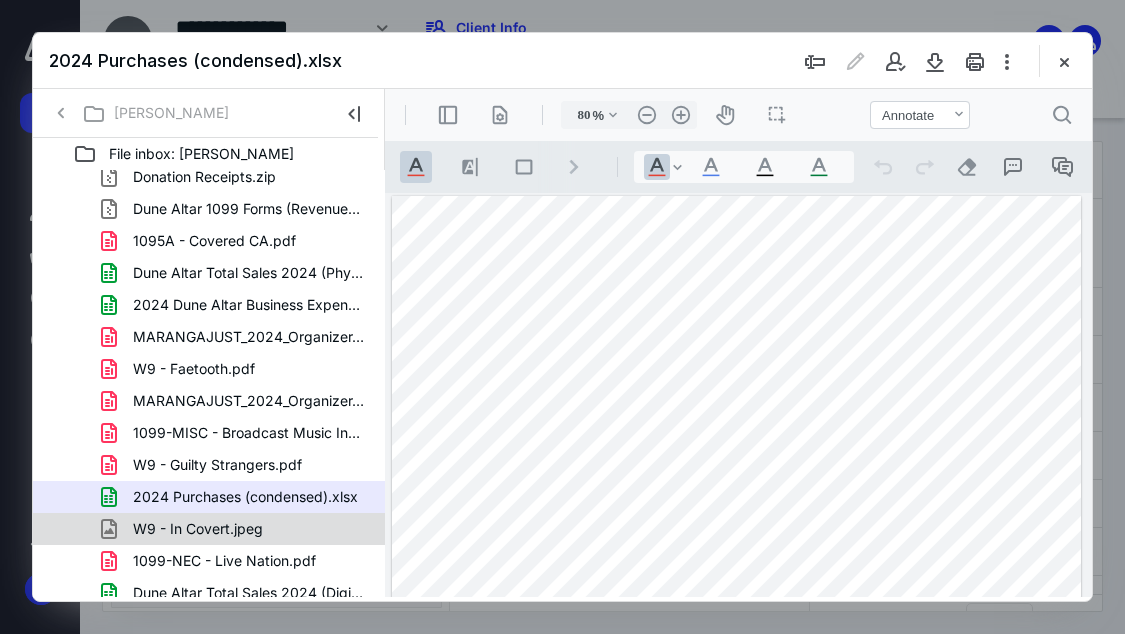 scroll, scrollTop: 0, scrollLeft: 0, axis: both 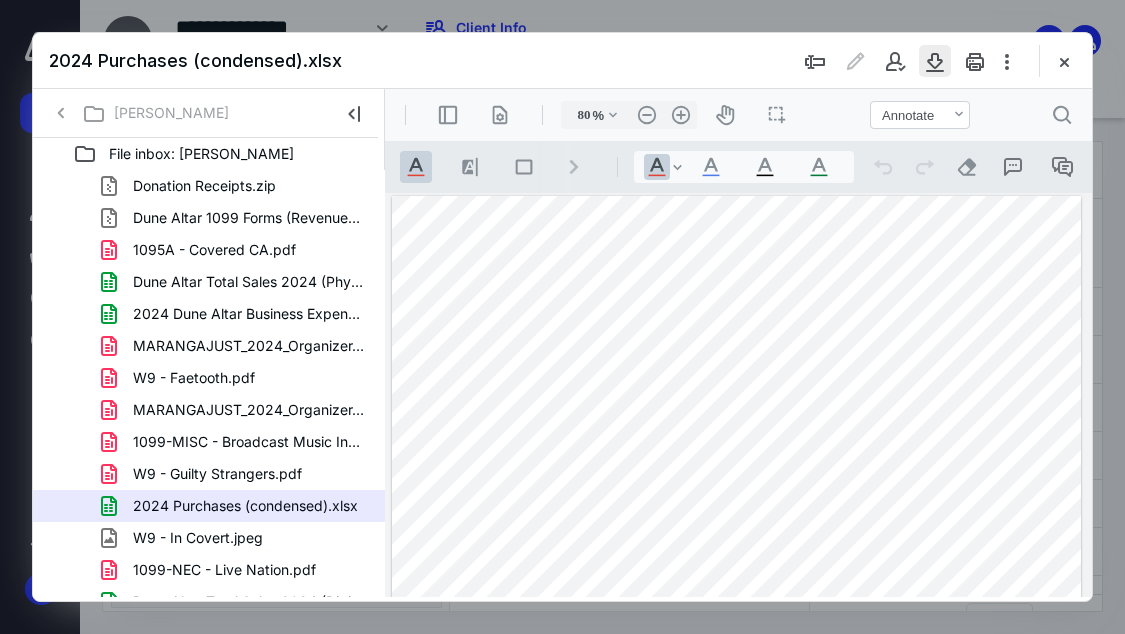 drag, startPoint x: 257, startPoint y: 319, endPoint x: 929, endPoint y: 61, distance: 719.82495 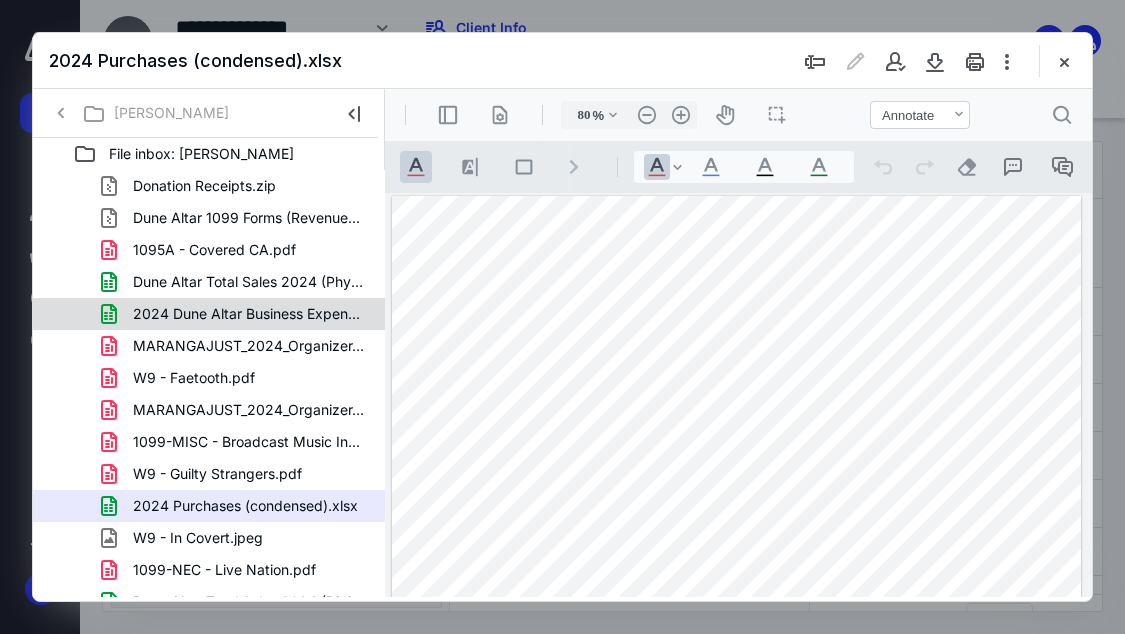 click on "2024 Dune Altar Business Expenses.xlsx" at bounding box center [209, 314] 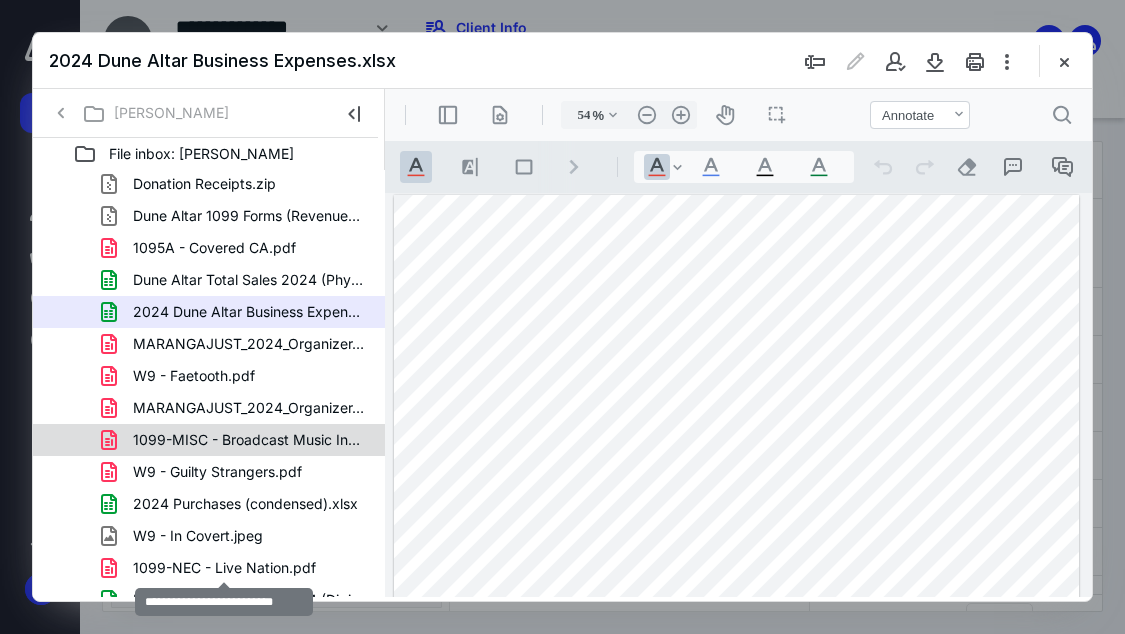 scroll, scrollTop: 0, scrollLeft: 0, axis: both 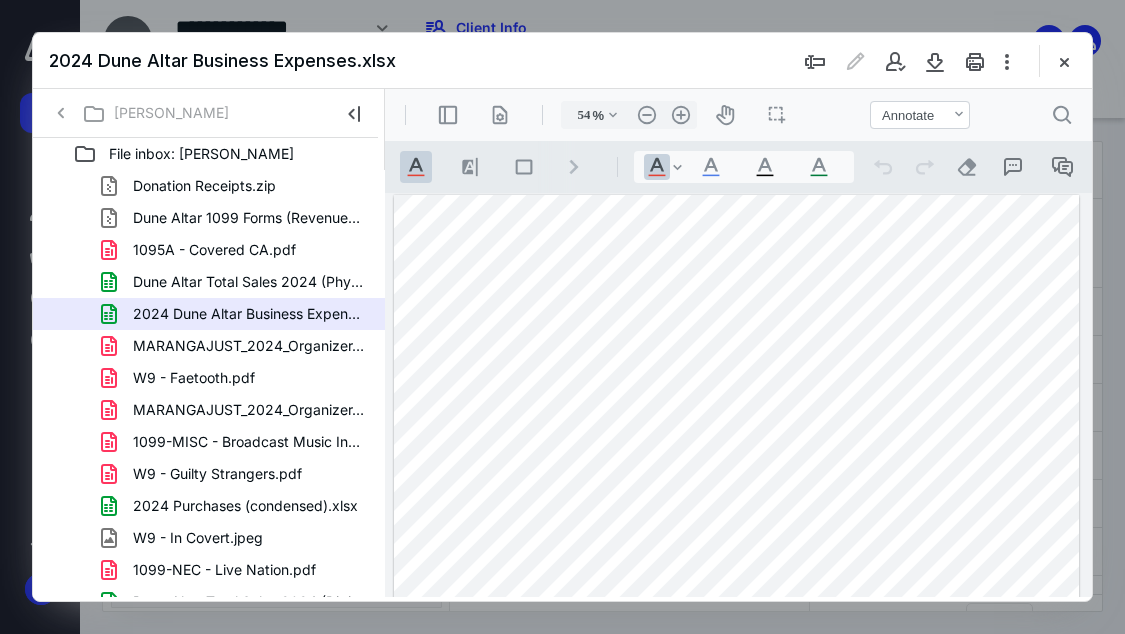 click on "2024 Dune Altar Business Expenses.xlsx" at bounding box center (249, 314) 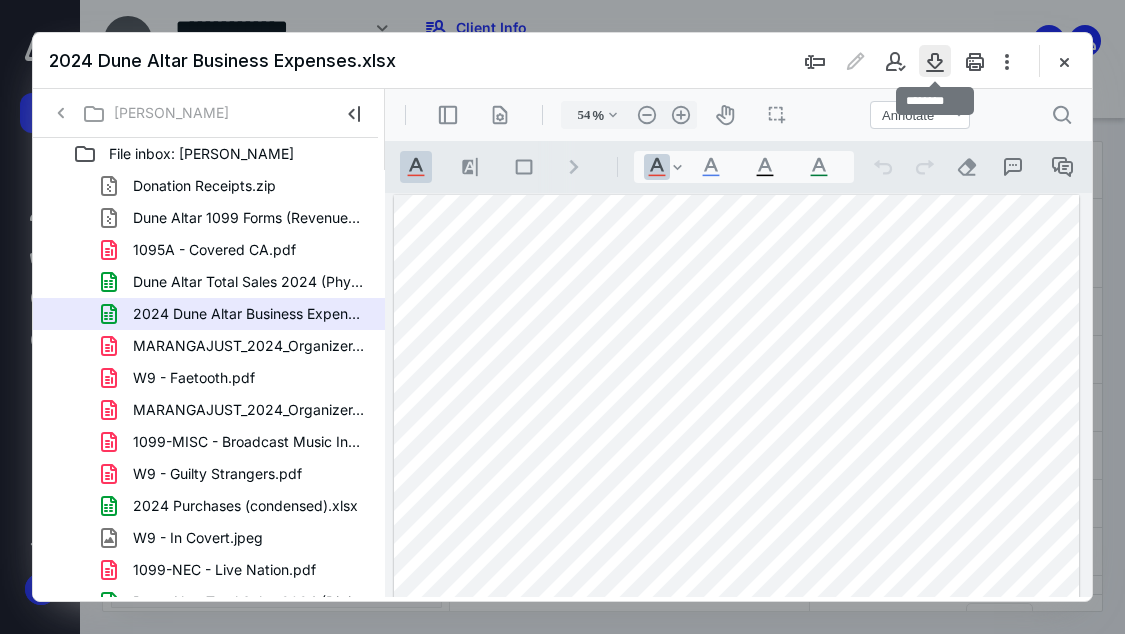 click at bounding box center [935, 61] 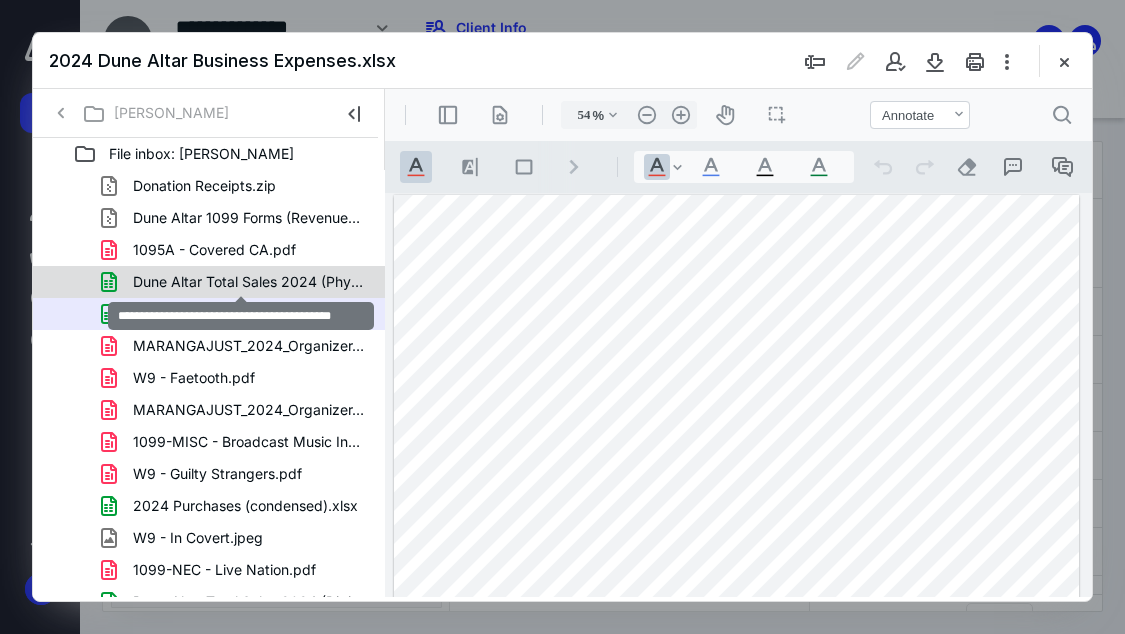 click on "Dune Altar Total Sales 2024 (Physical).xlsx" at bounding box center (249, 282) 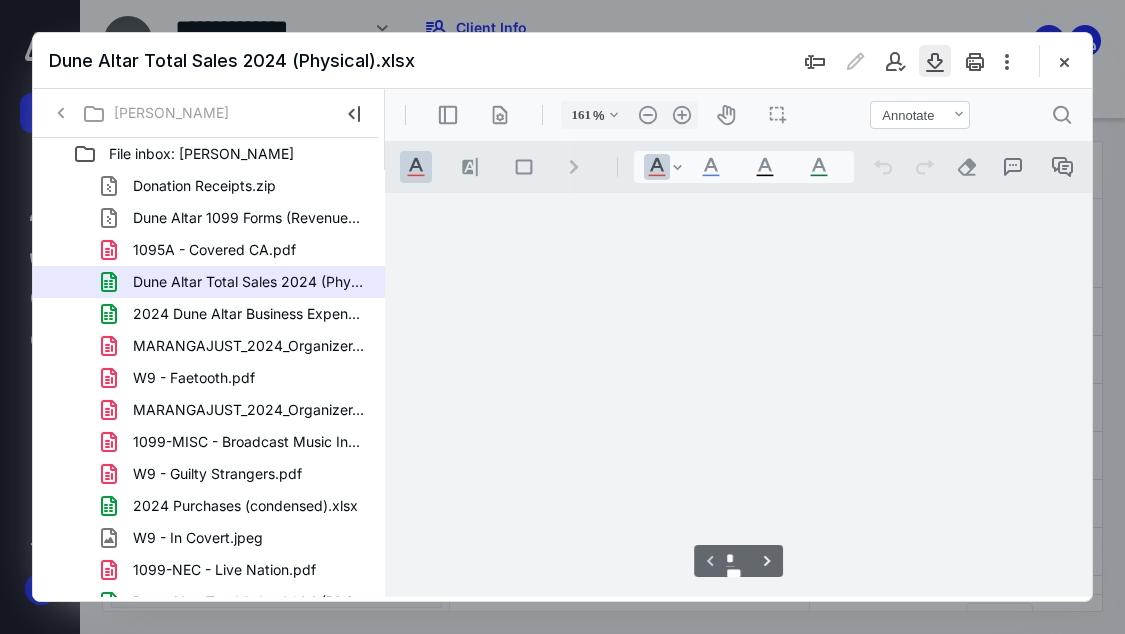 scroll, scrollTop: 110, scrollLeft: 4284, axis: both 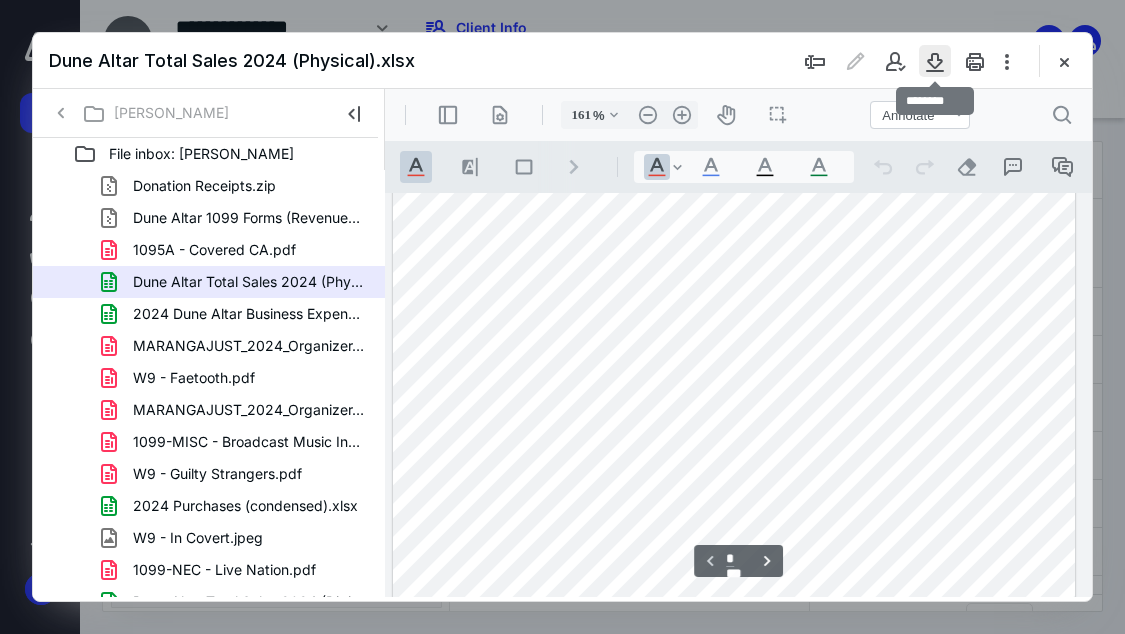 click at bounding box center [935, 61] 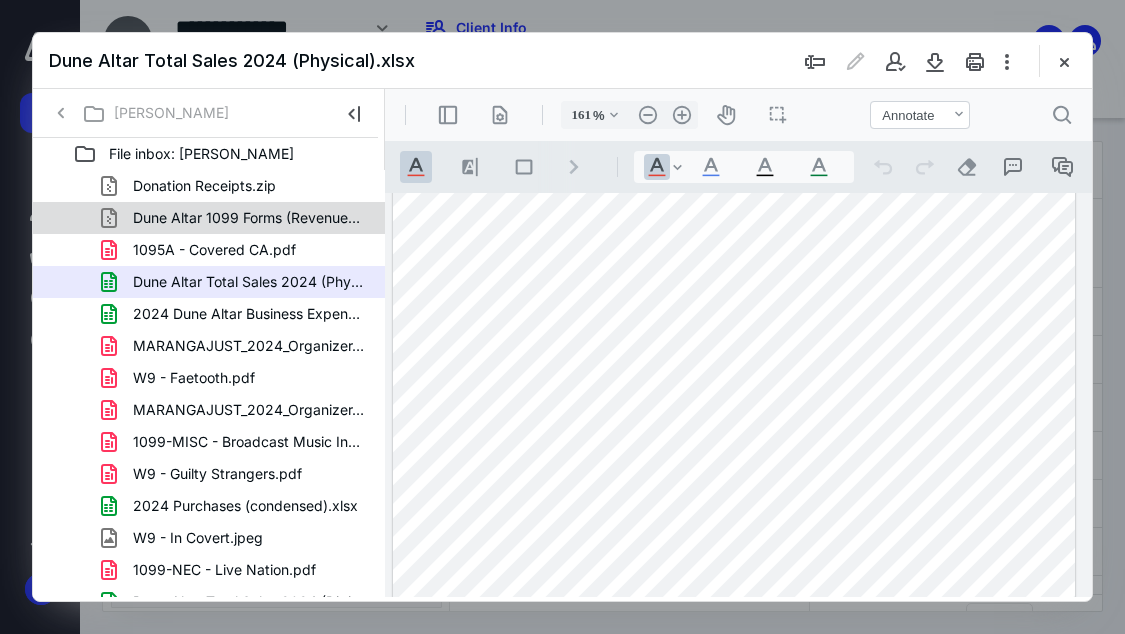 click on "Dune Altar 1099 Forms (Revenues Incorporated into Total Sa.zip" at bounding box center [249, 218] 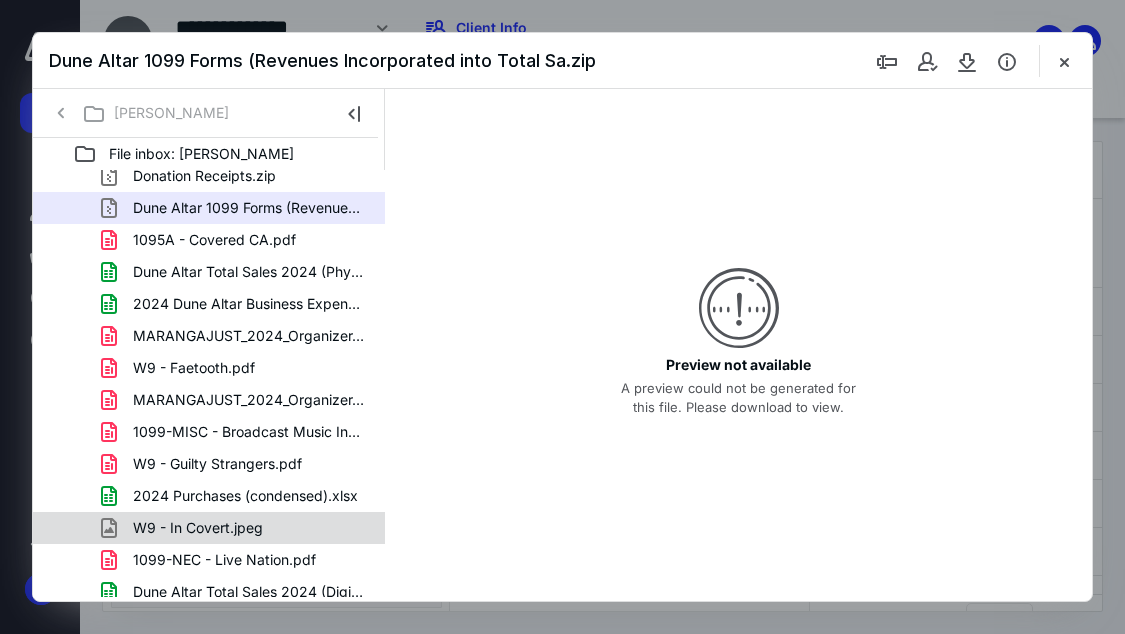 scroll, scrollTop: 0, scrollLeft: 0, axis: both 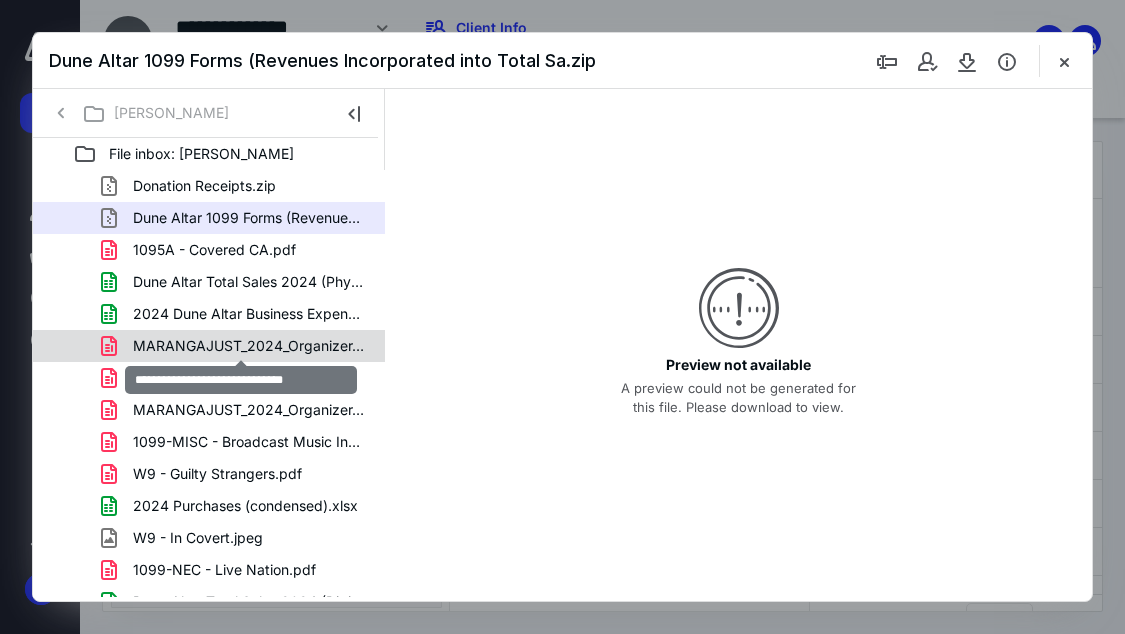 click on "MARANGAJUST_2024_Organizer.pdf" at bounding box center (249, 346) 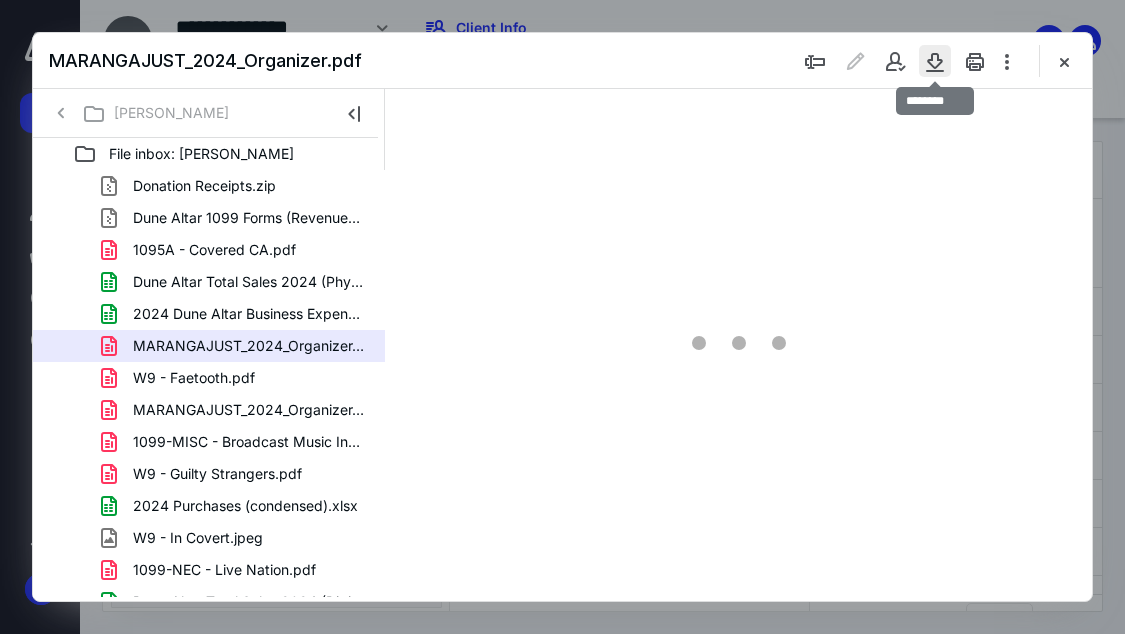 click at bounding box center [935, 61] 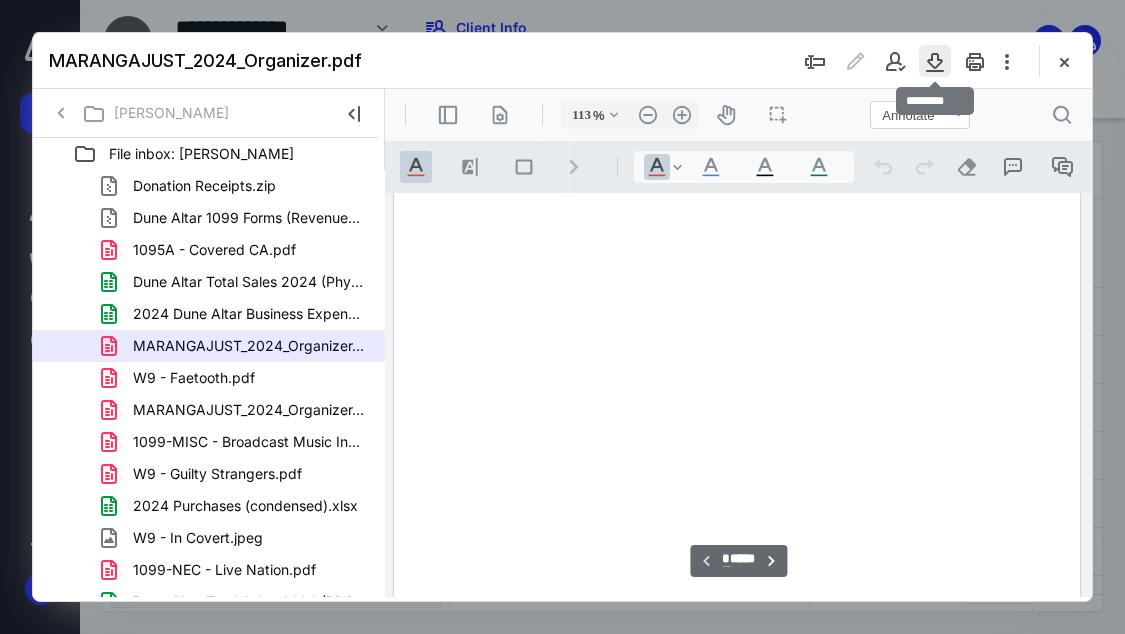 scroll, scrollTop: 108, scrollLeft: 0, axis: vertical 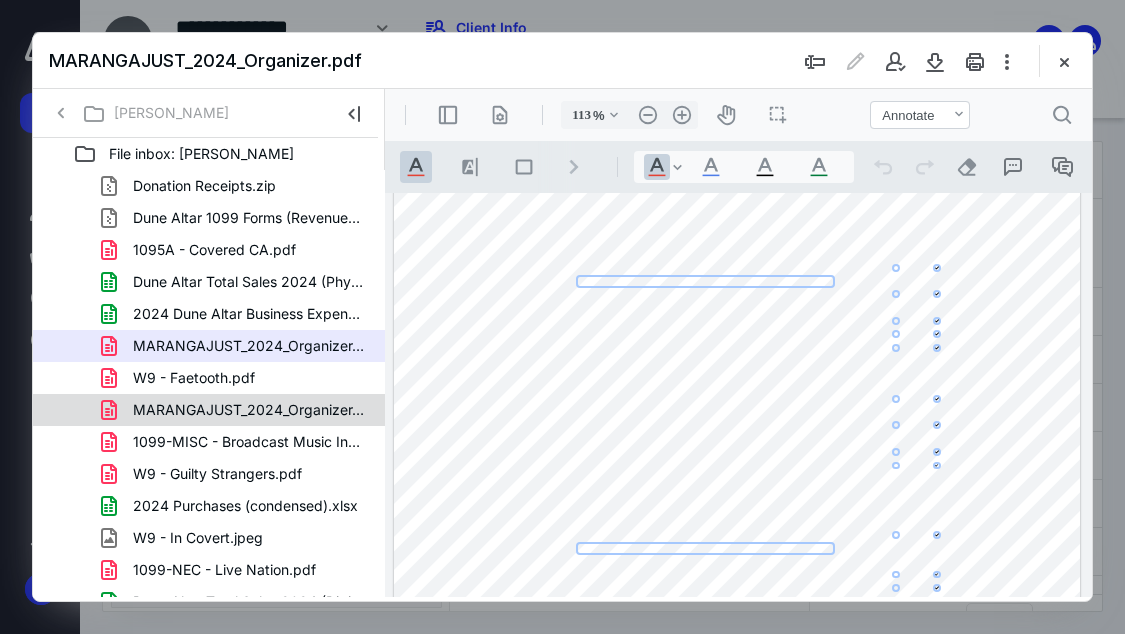 click on "MARANGAJUST_2024_Organizer-ActionRequired.pdf" at bounding box center (209, 410) 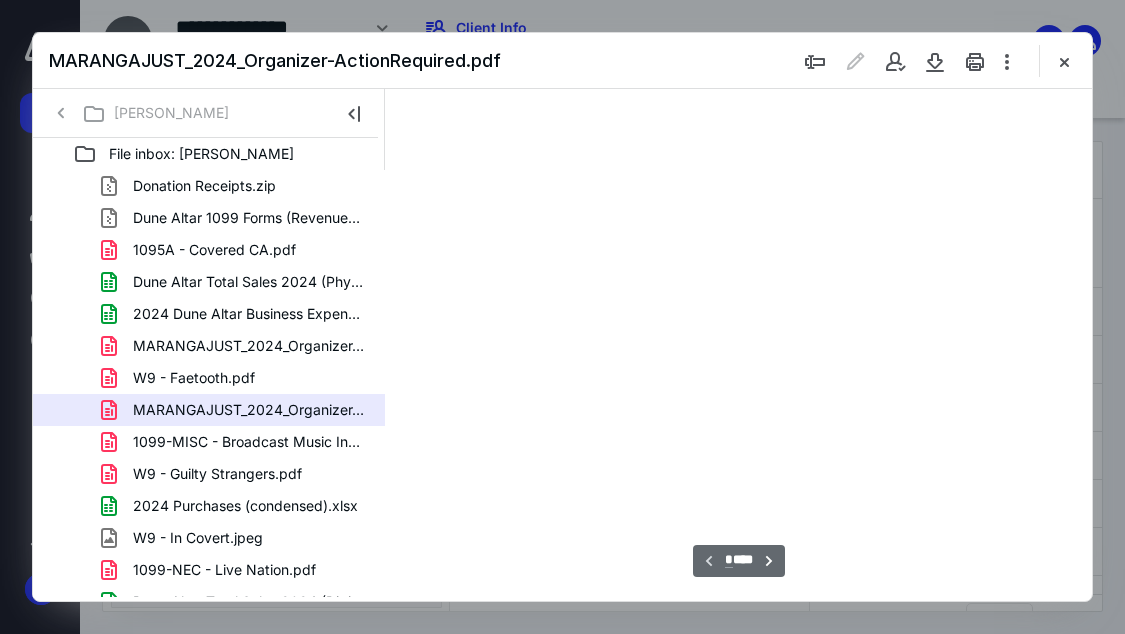 type on "113" 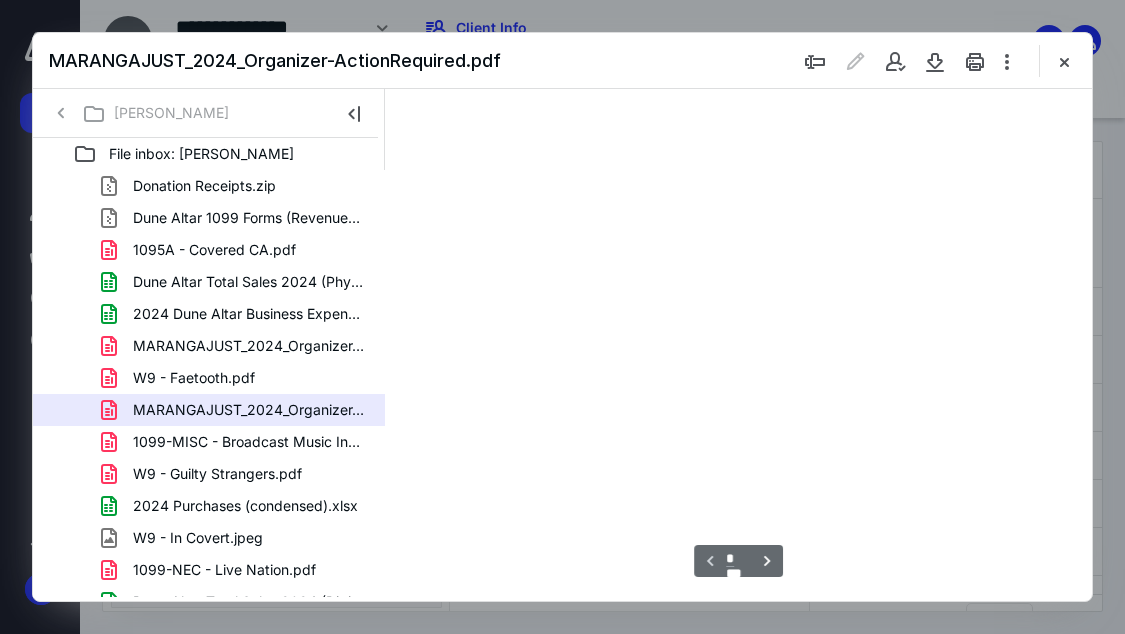 scroll, scrollTop: 108, scrollLeft: 0, axis: vertical 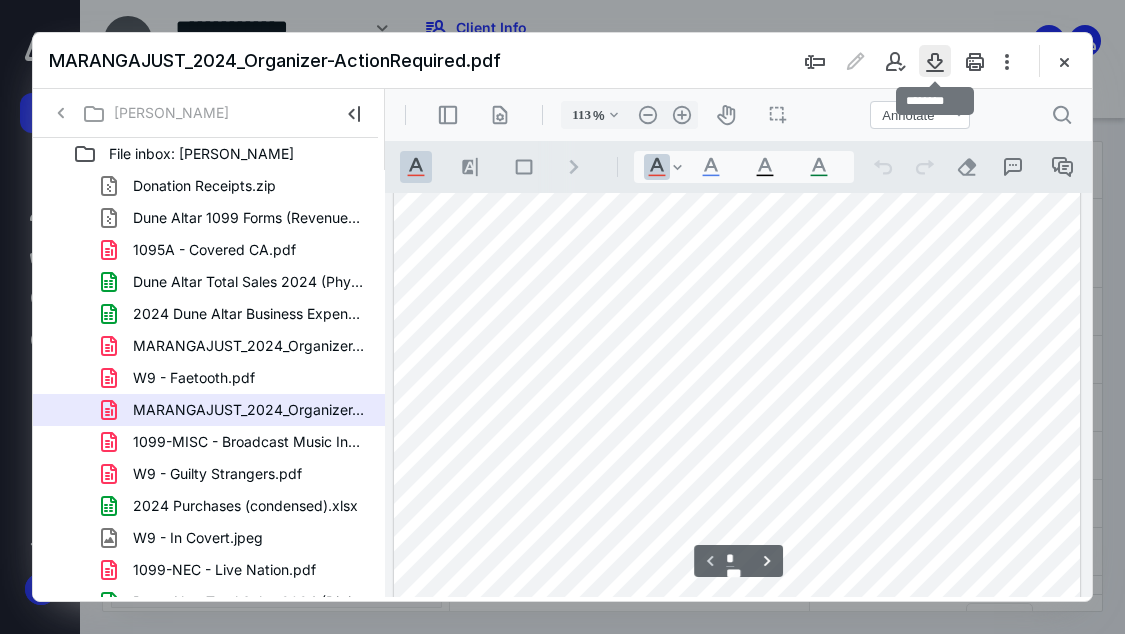 click at bounding box center (935, 61) 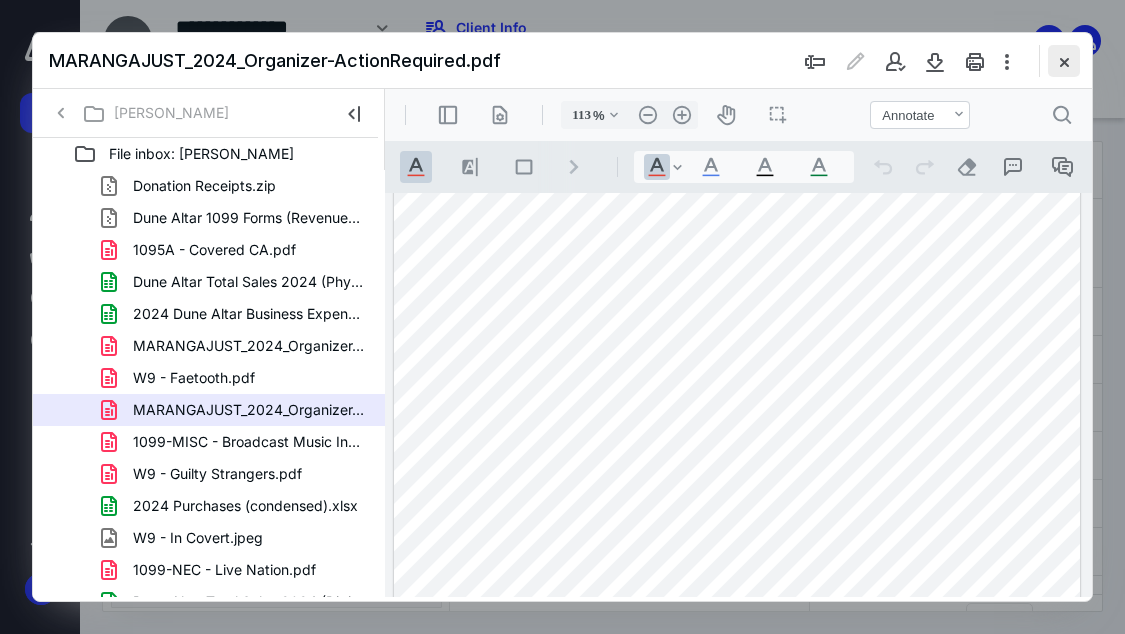 click at bounding box center [1064, 61] 